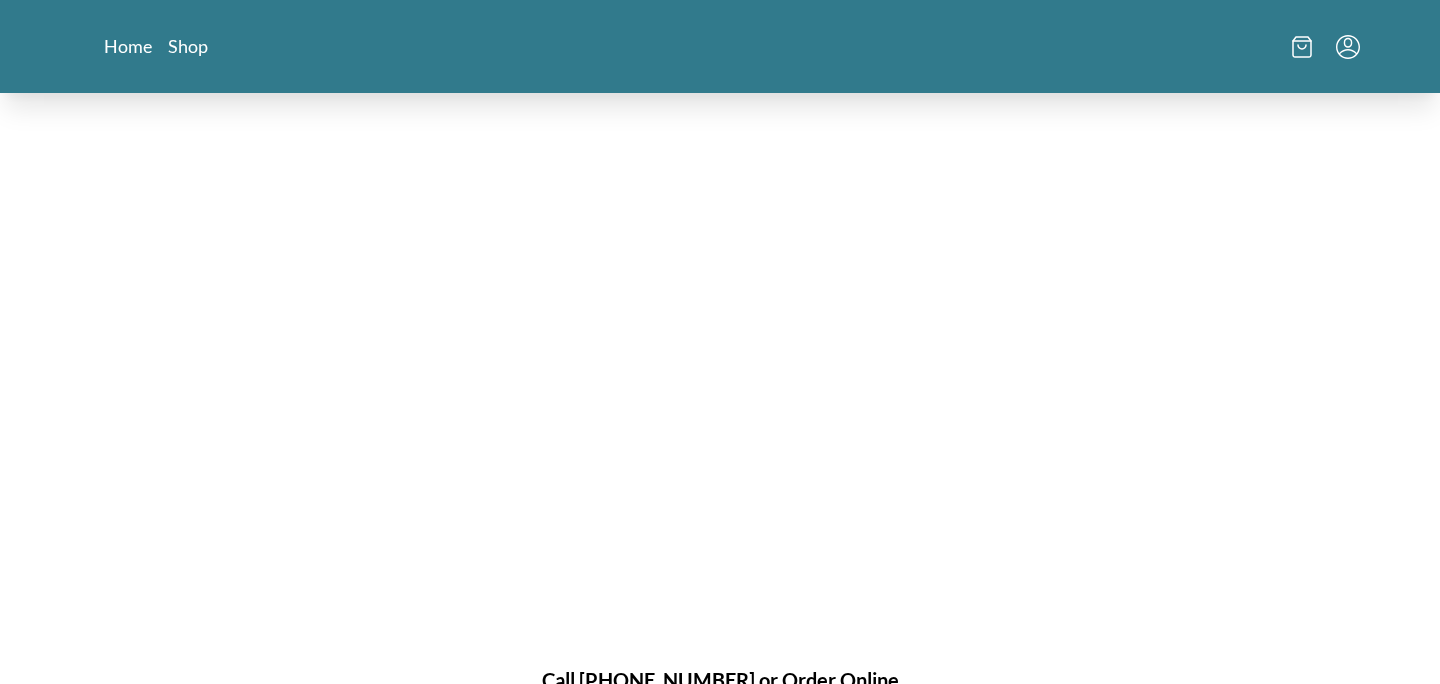 scroll, scrollTop: 0, scrollLeft: 0, axis: both 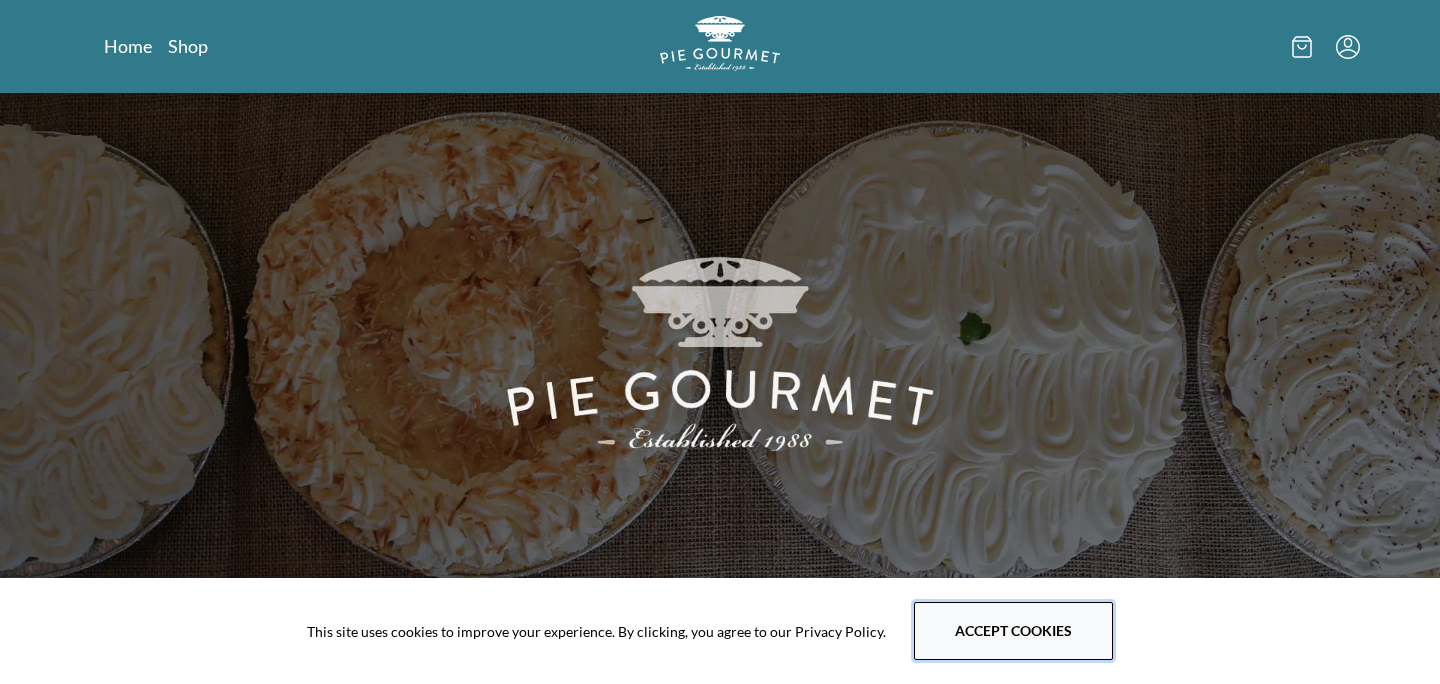 click on "Accept cookies" at bounding box center (1013, 631) 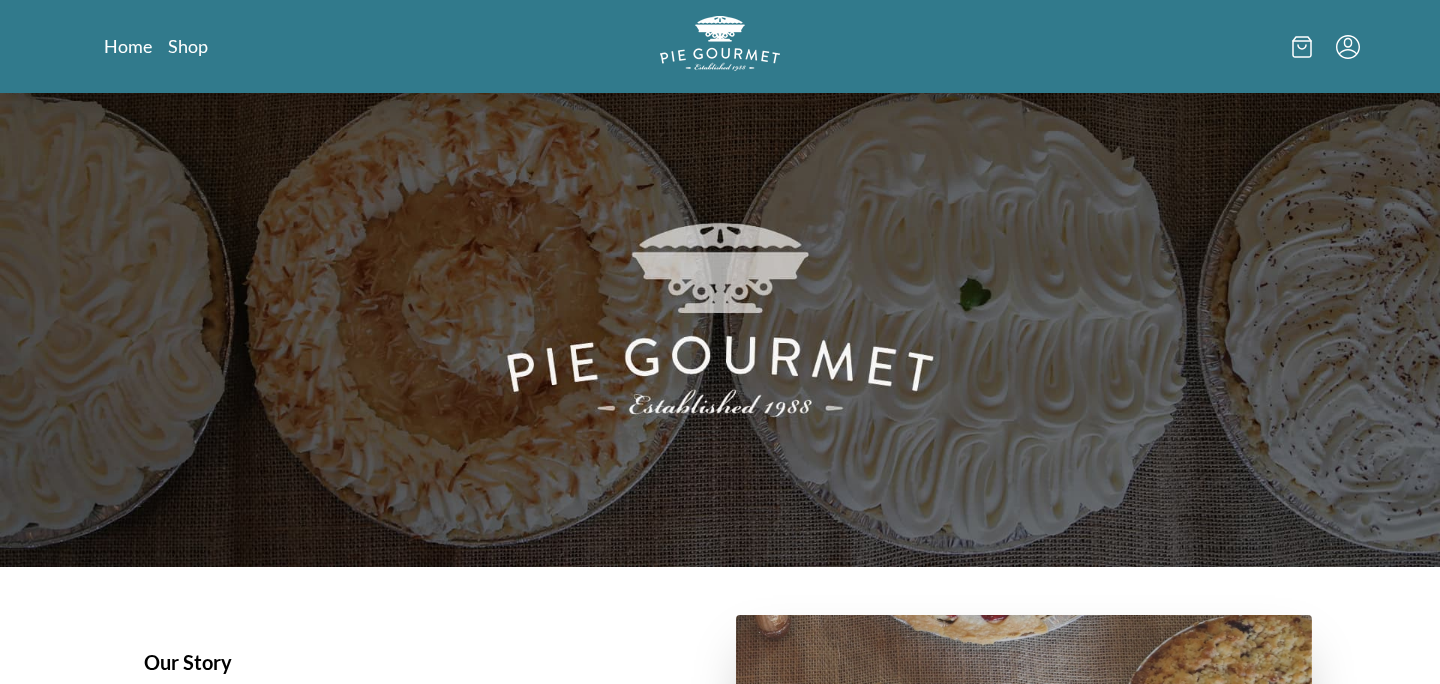 scroll, scrollTop: 0, scrollLeft: 0, axis: both 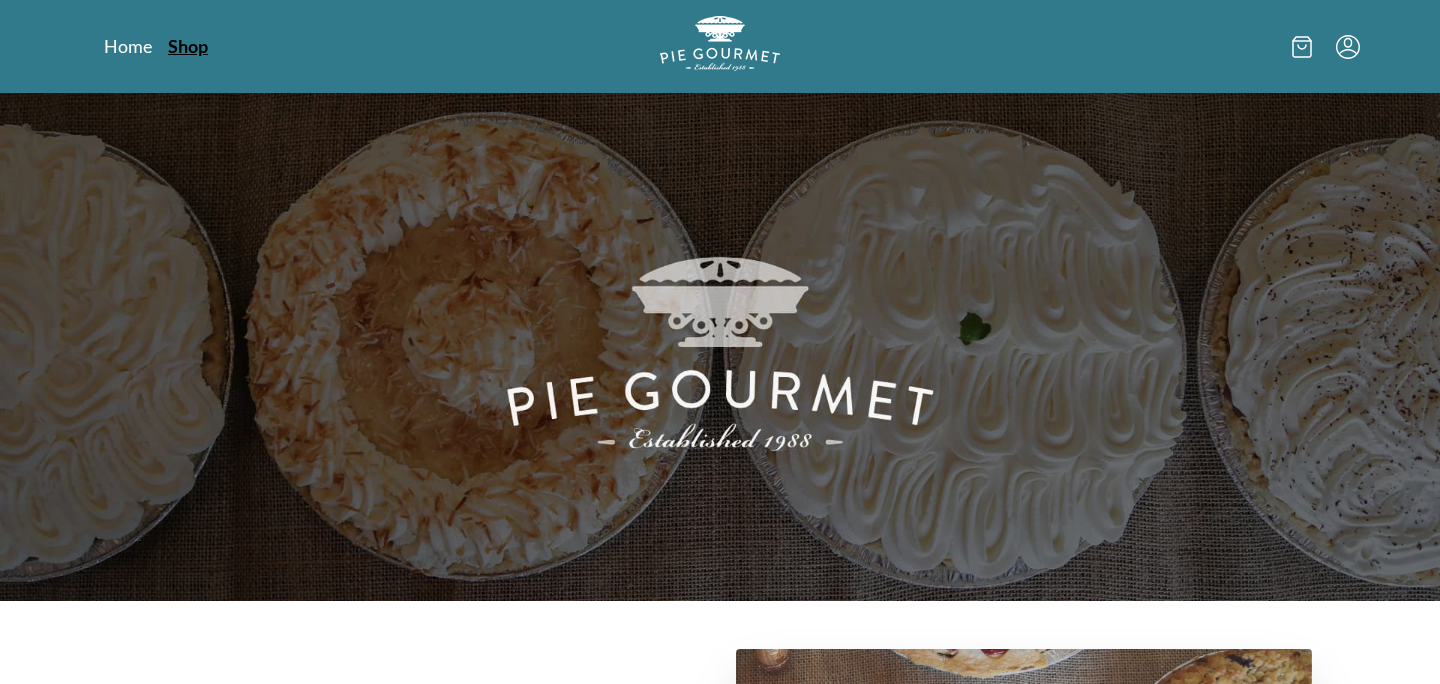 click on "Shop" at bounding box center (188, 46) 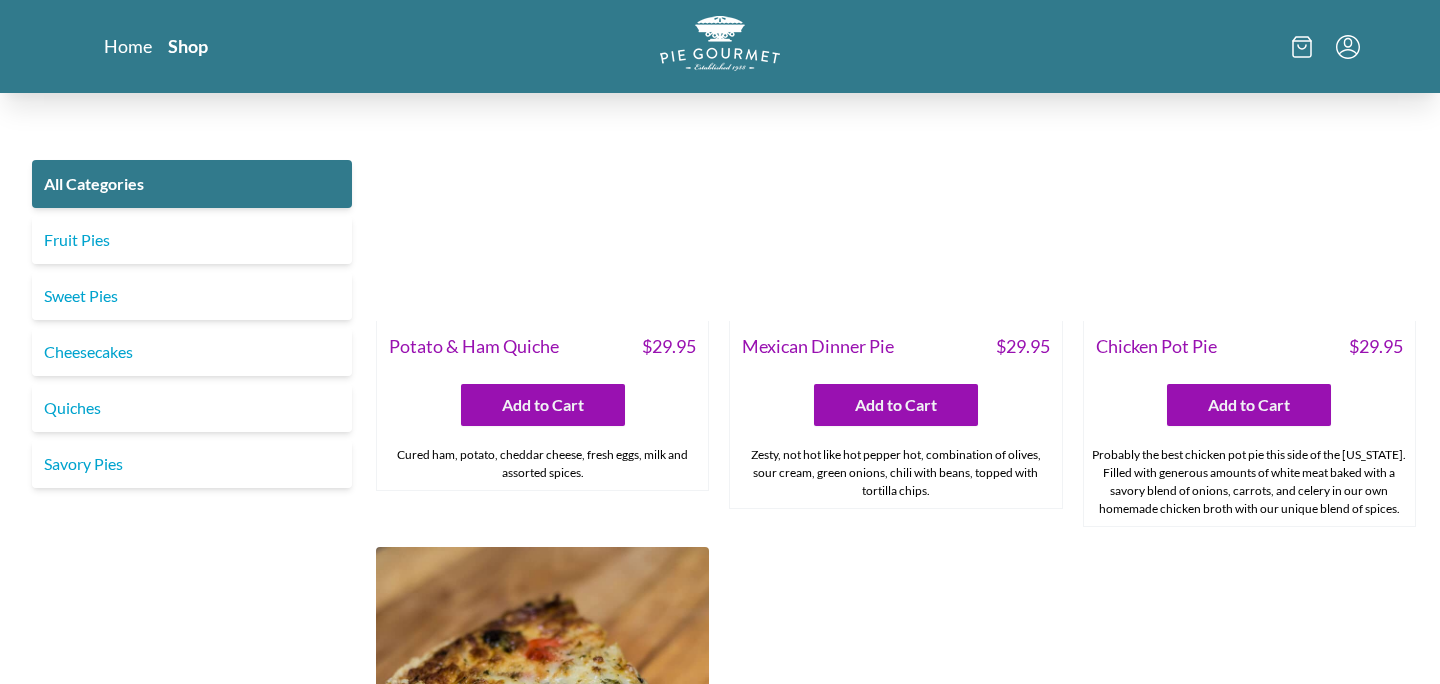 scroll, scrollTop: 2870, scrollLeft: 0, axis: vertical 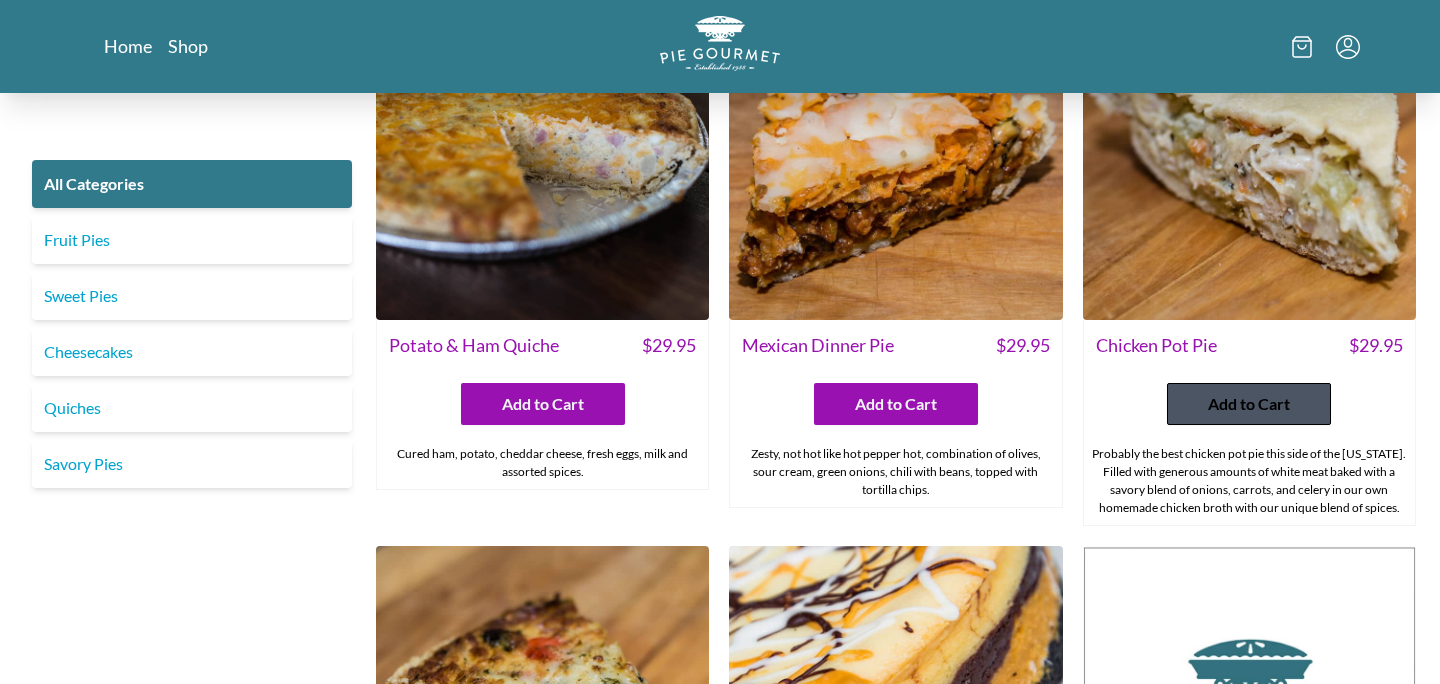 click on "Add to Cart" at bounding box center [1249, 404] 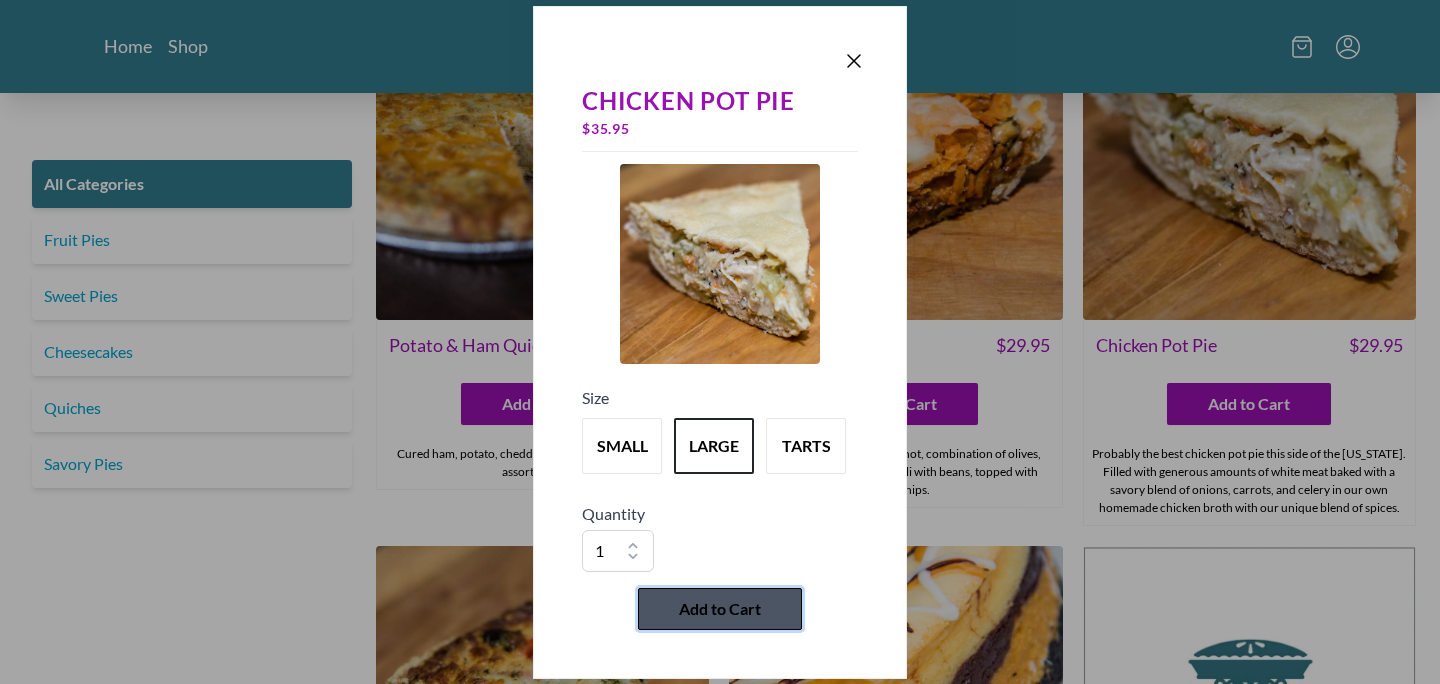 click on "Add to Cart" at bounding box center (720, 609) 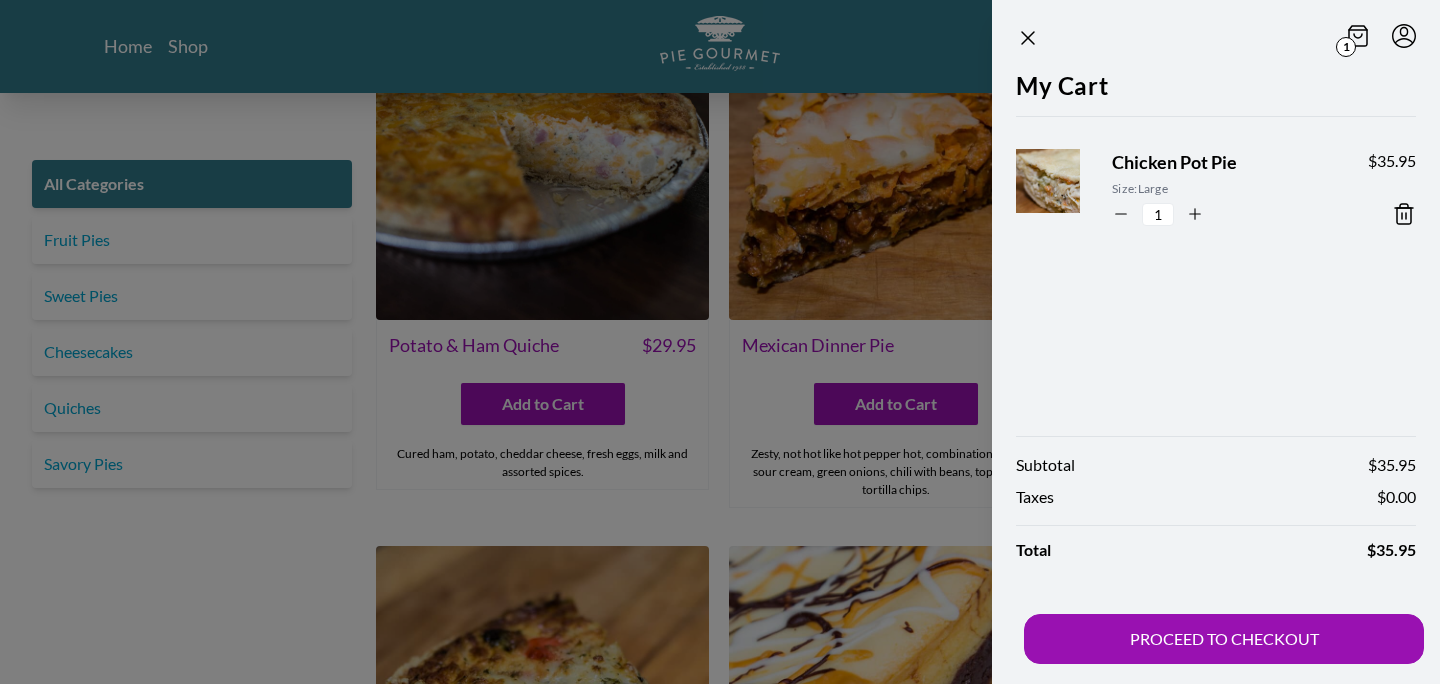 click at bounding box center [720, 342] 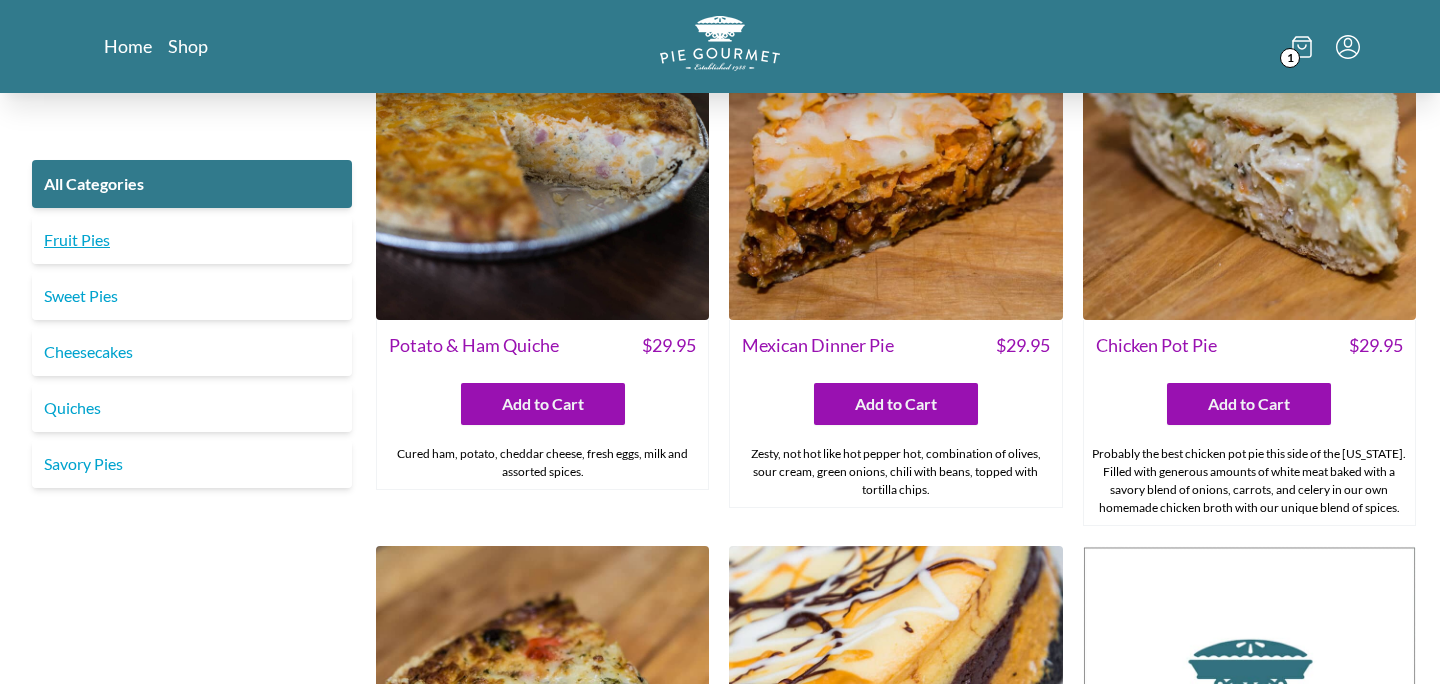 click on "Fruit Pies" at bounding box center [192, 240] 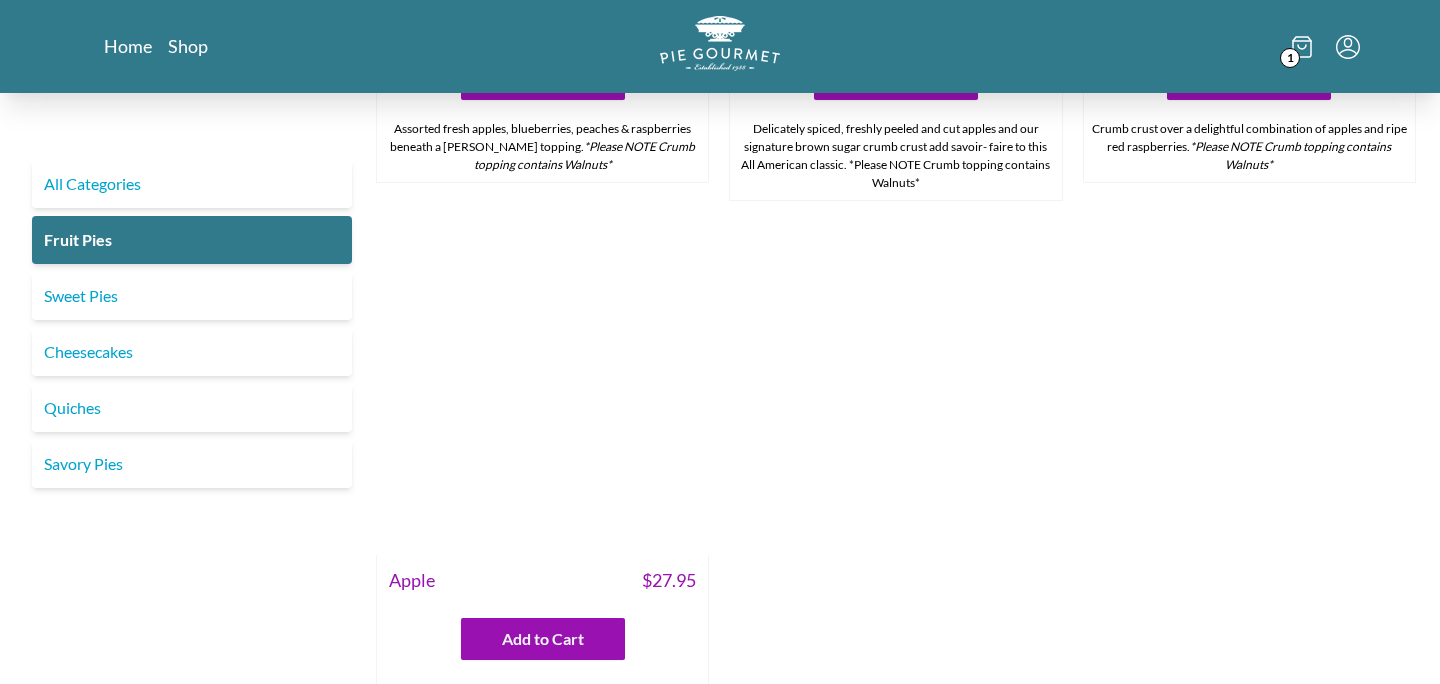 scroll, scrollTop: 2287, scrollLeft: 0, axis: vertical 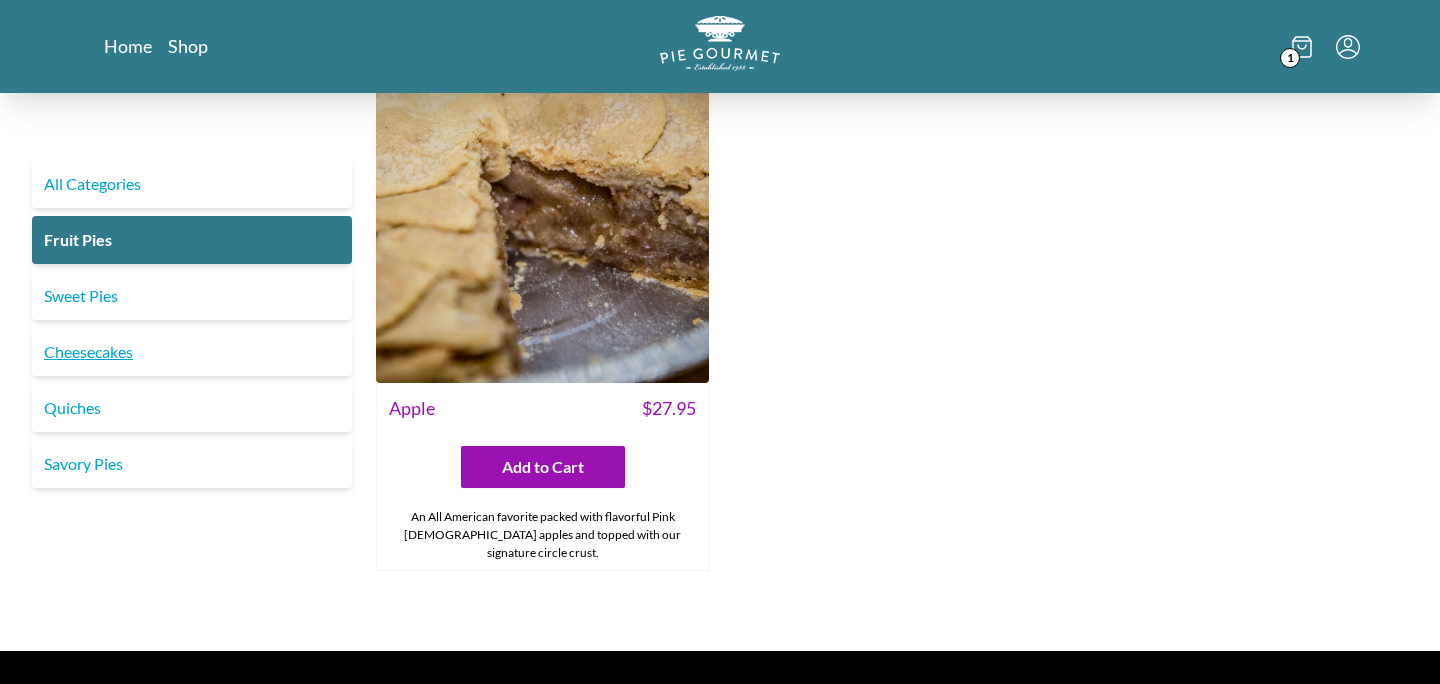 click on "Cheesecakes" at bounding box center (192, 352) 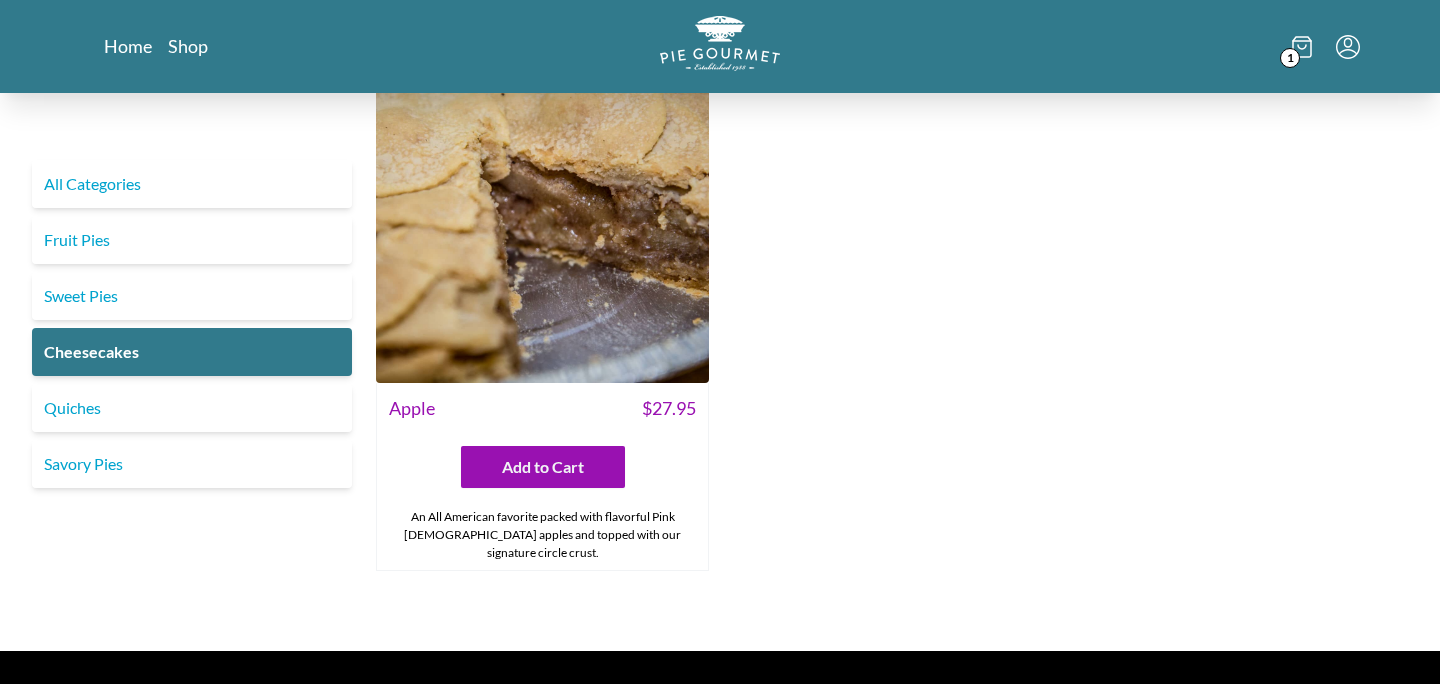 scroll, scrollTop: 0, scrollLeft: 0, axis: both 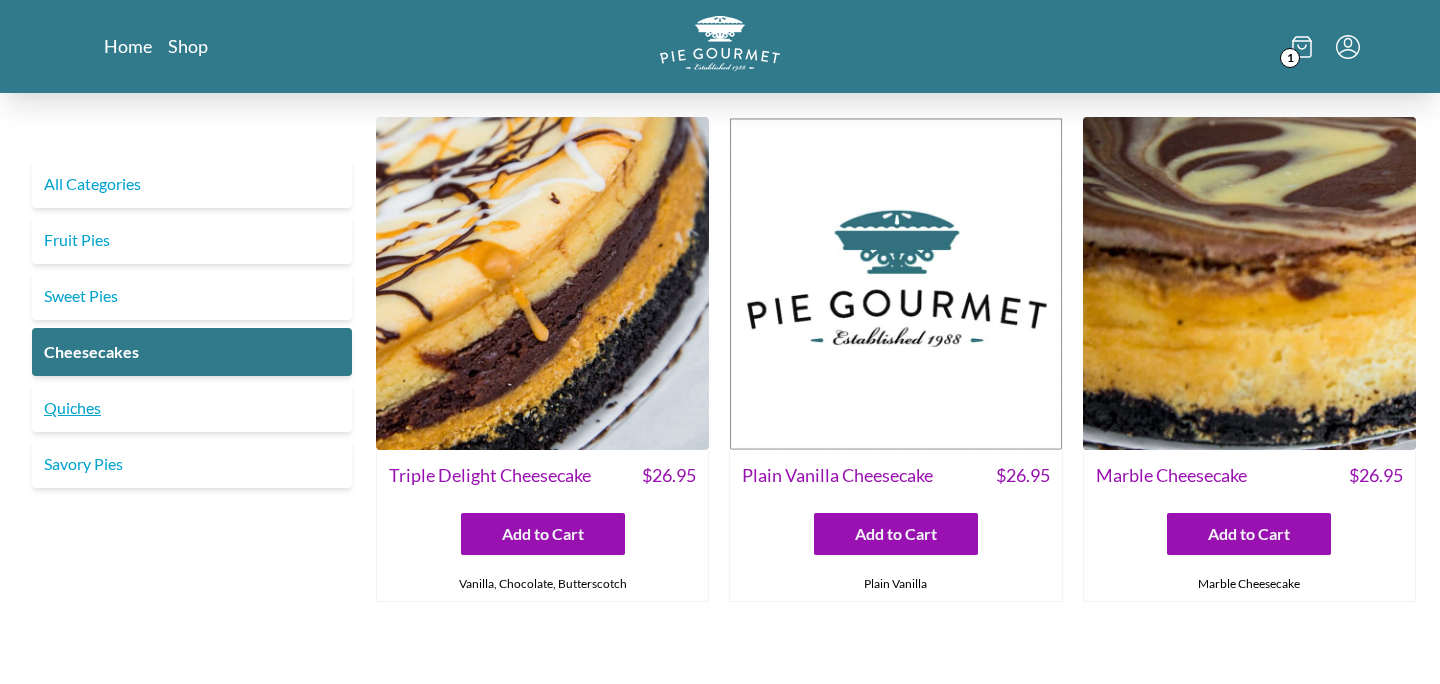 click on "Quiches" at bounding box center (192, 408) 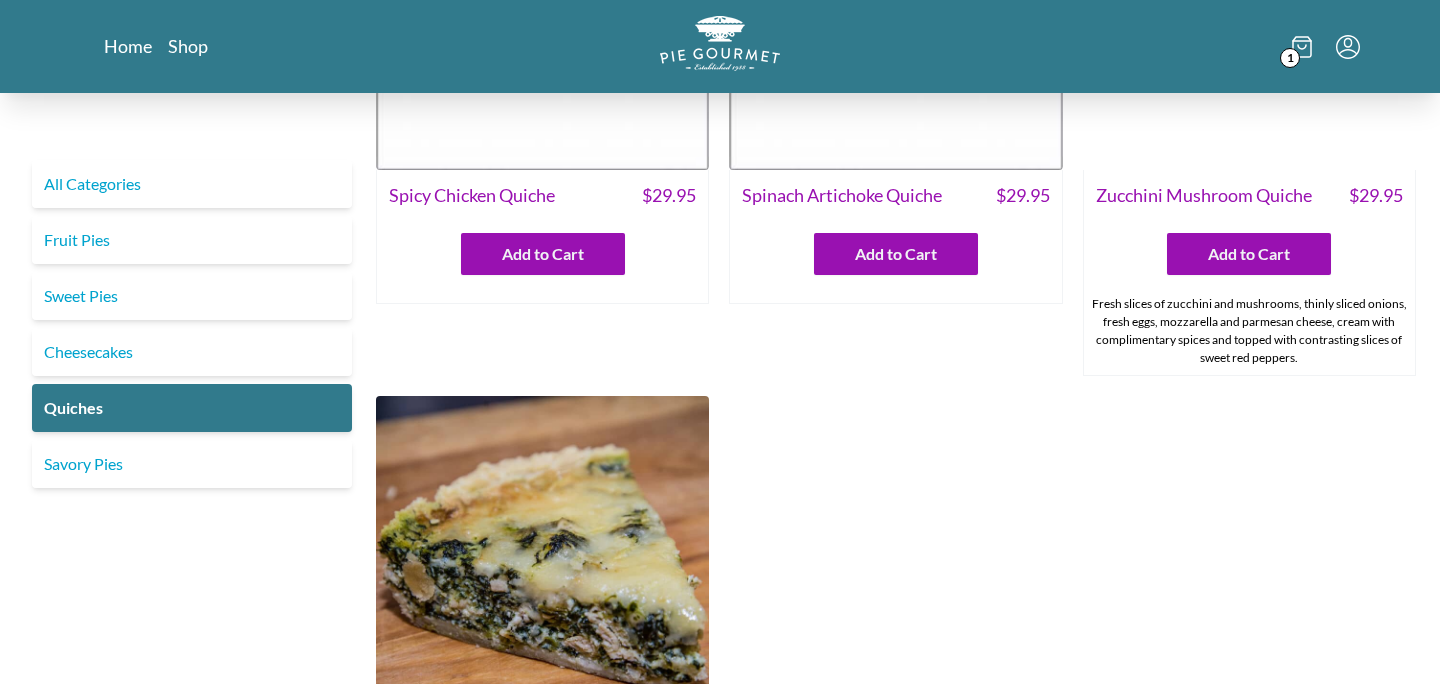 scroll, scrollTop: 220, scrollLeft: 0, axis: vertical 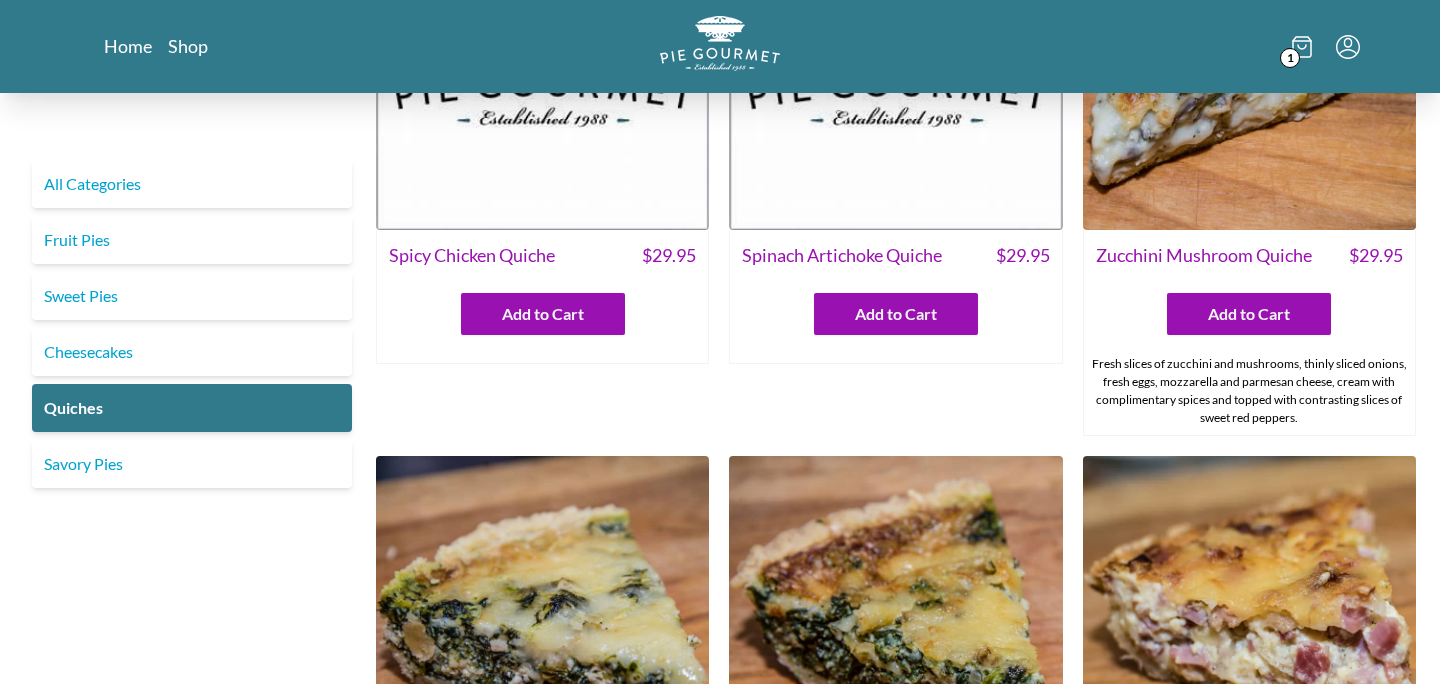 click 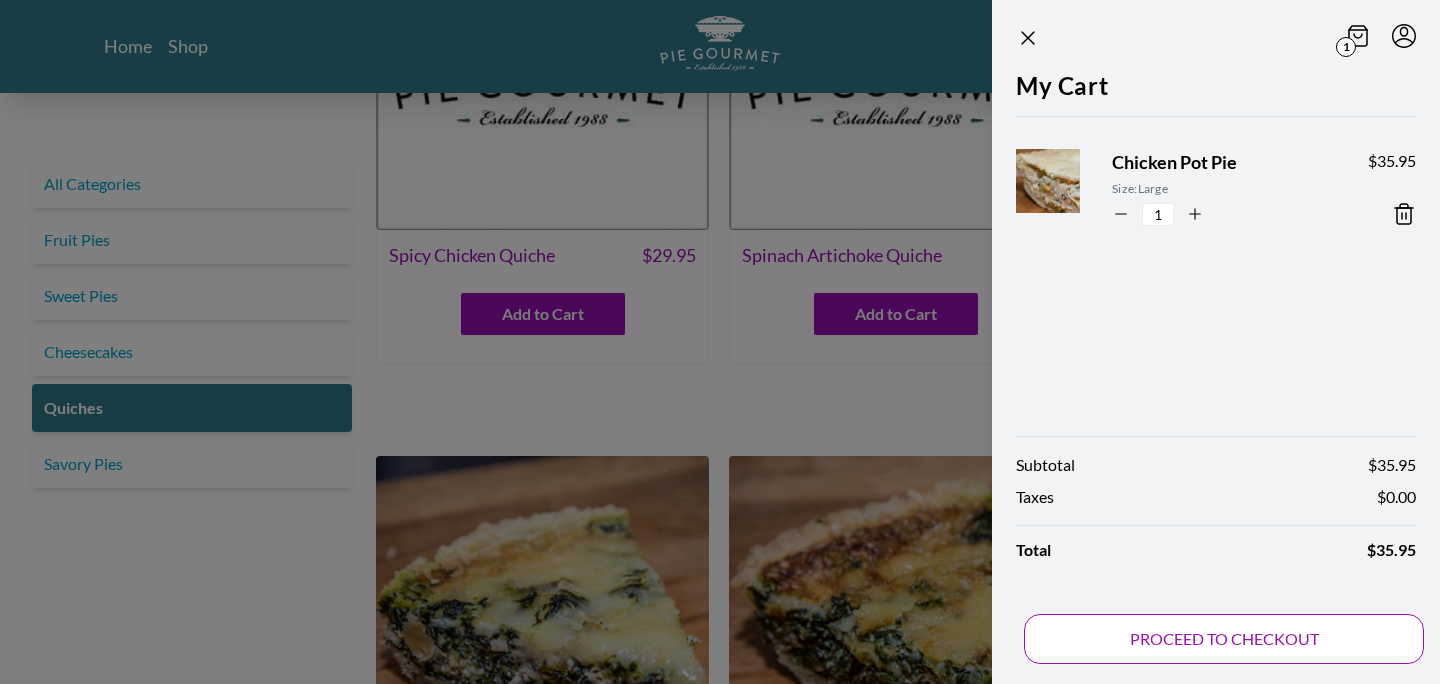 click on "PROCEED TO CHECKOUT" at bounding box center [1224, 639] 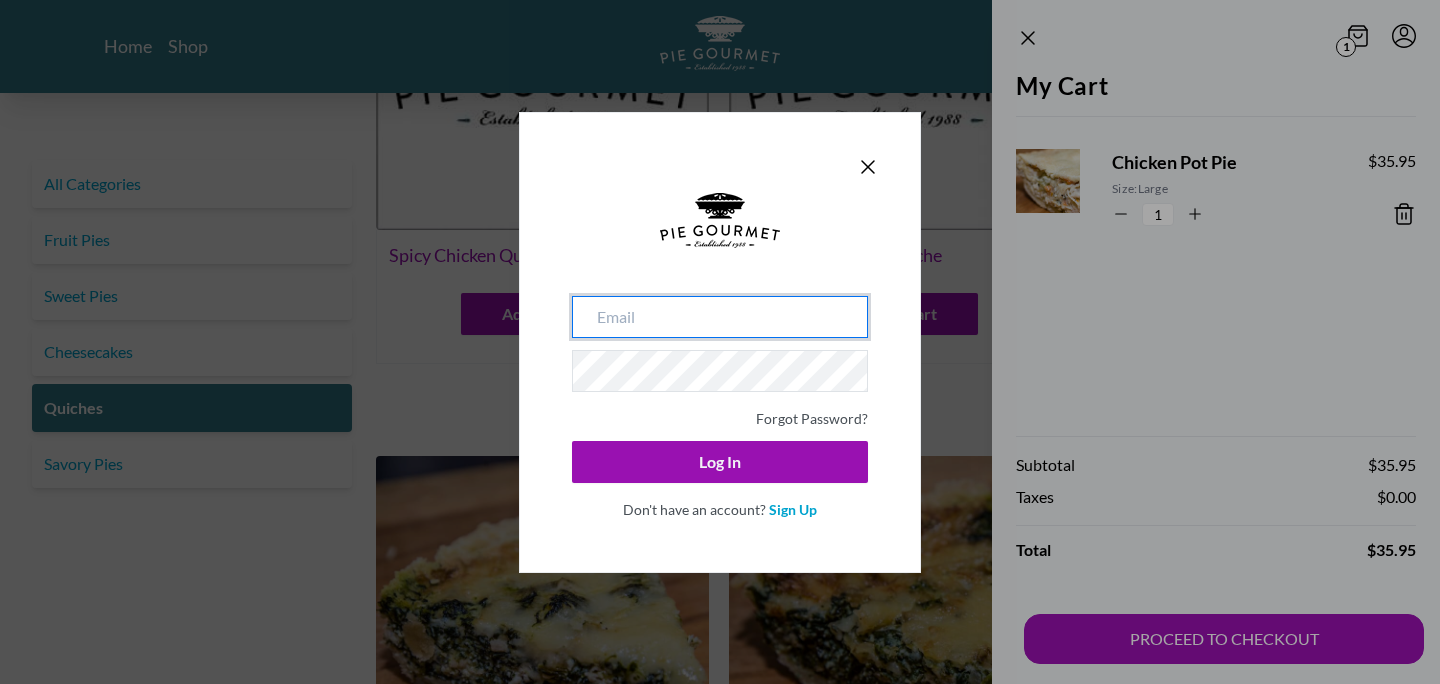 click at bounding box center (720, 317) 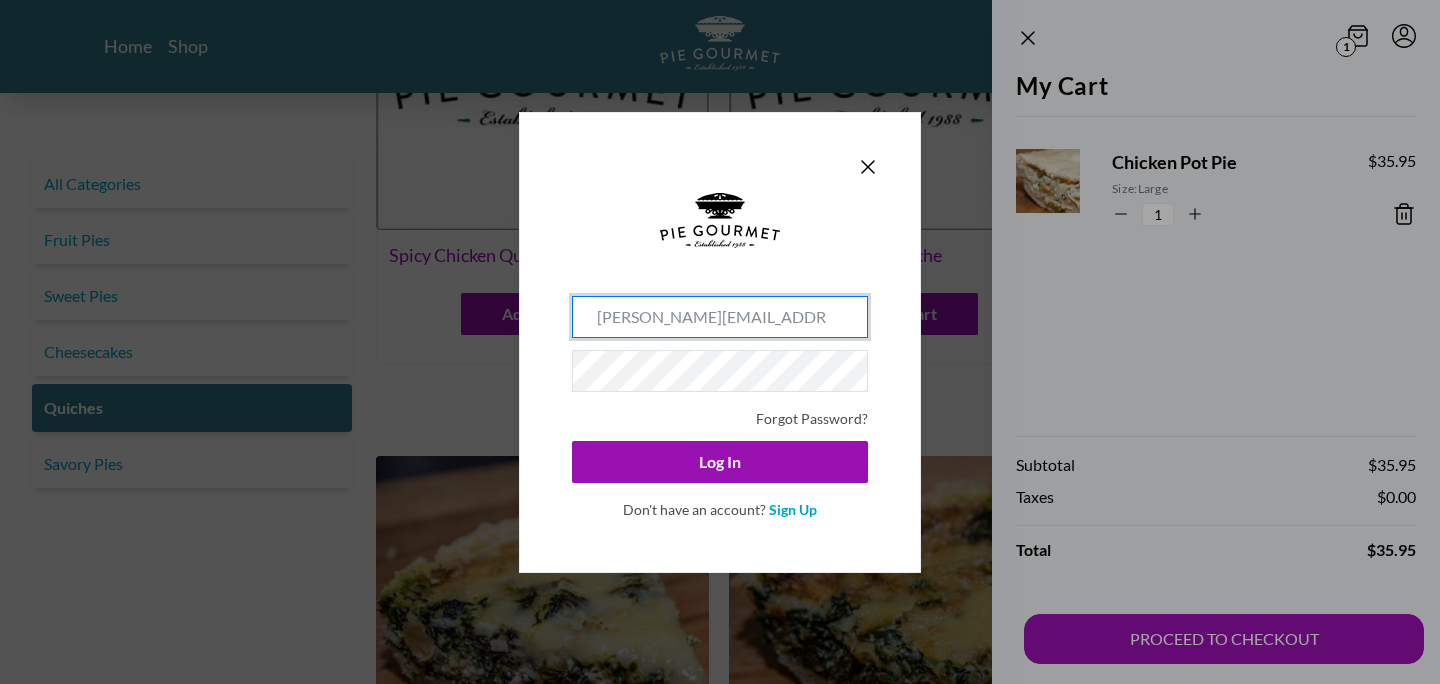 type on "alisha.hathaway@gmail.com" 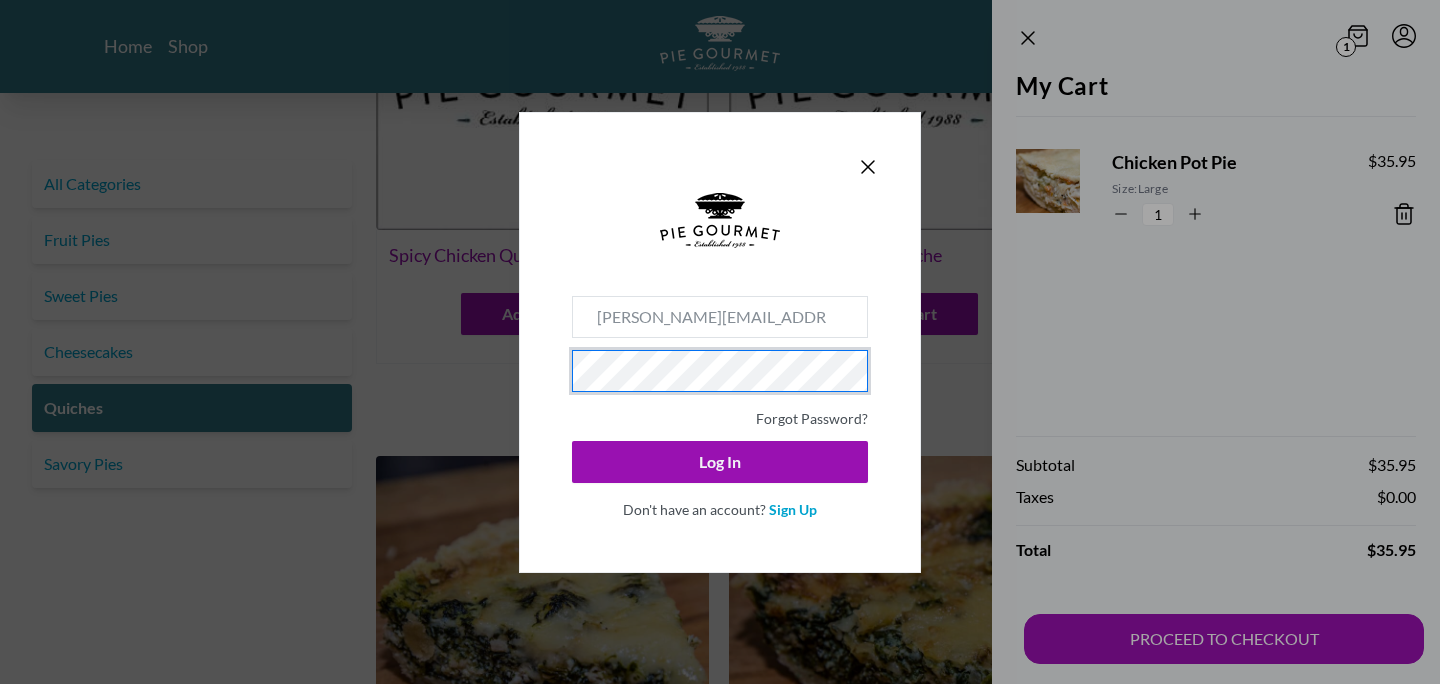 click on "Log In" 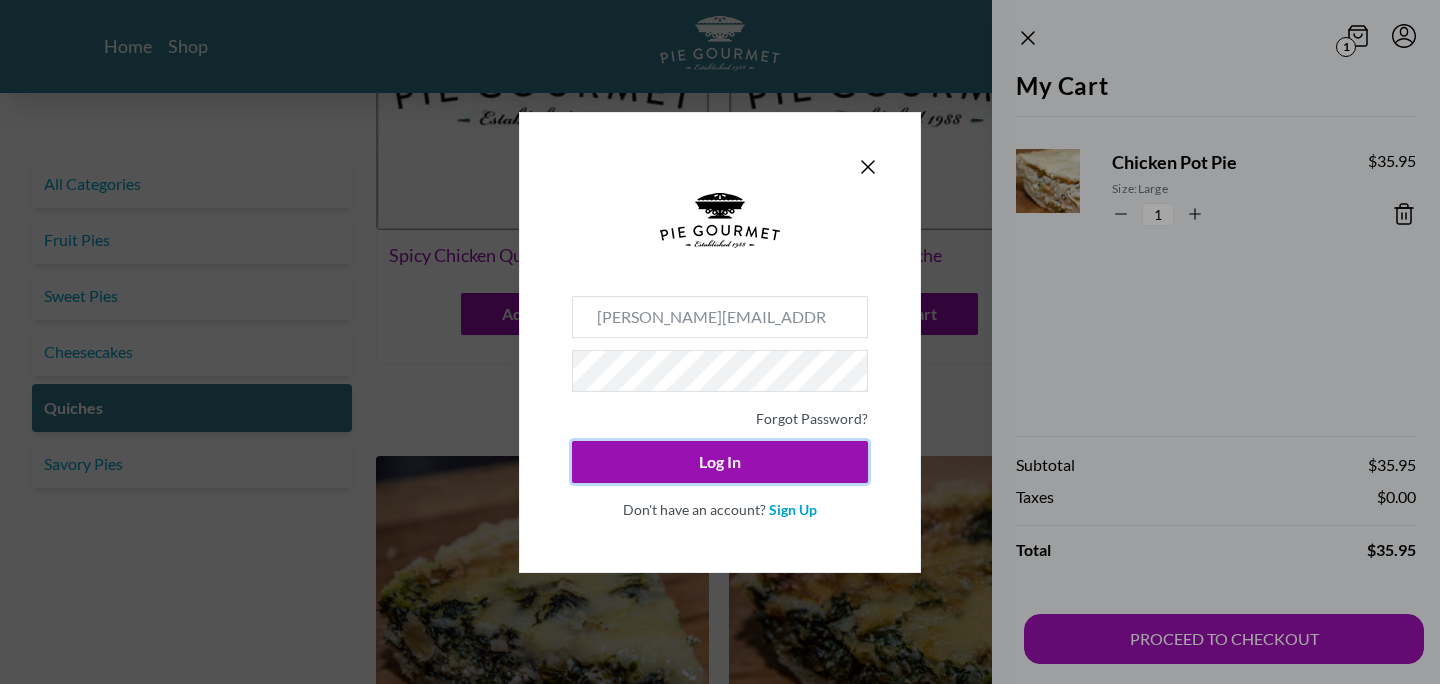 type 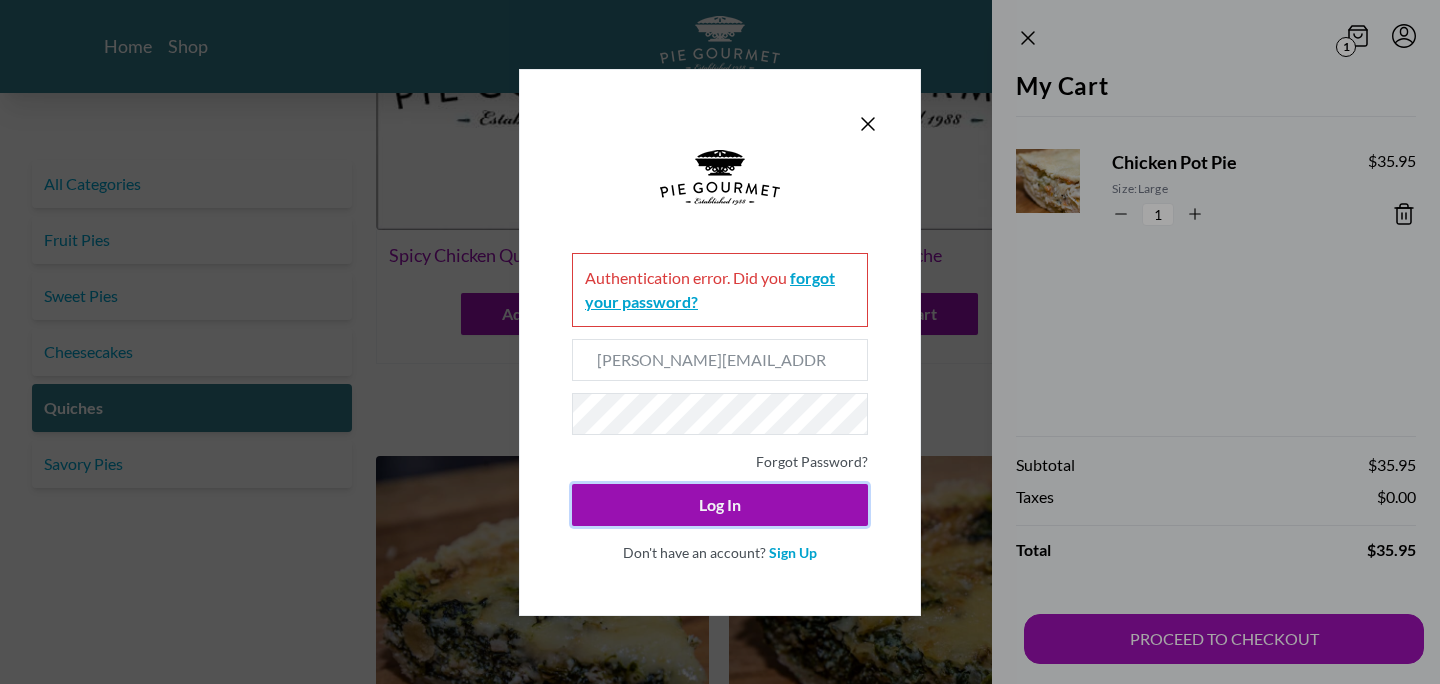 click on "forgot your password?" at bounding box center [710, 289] 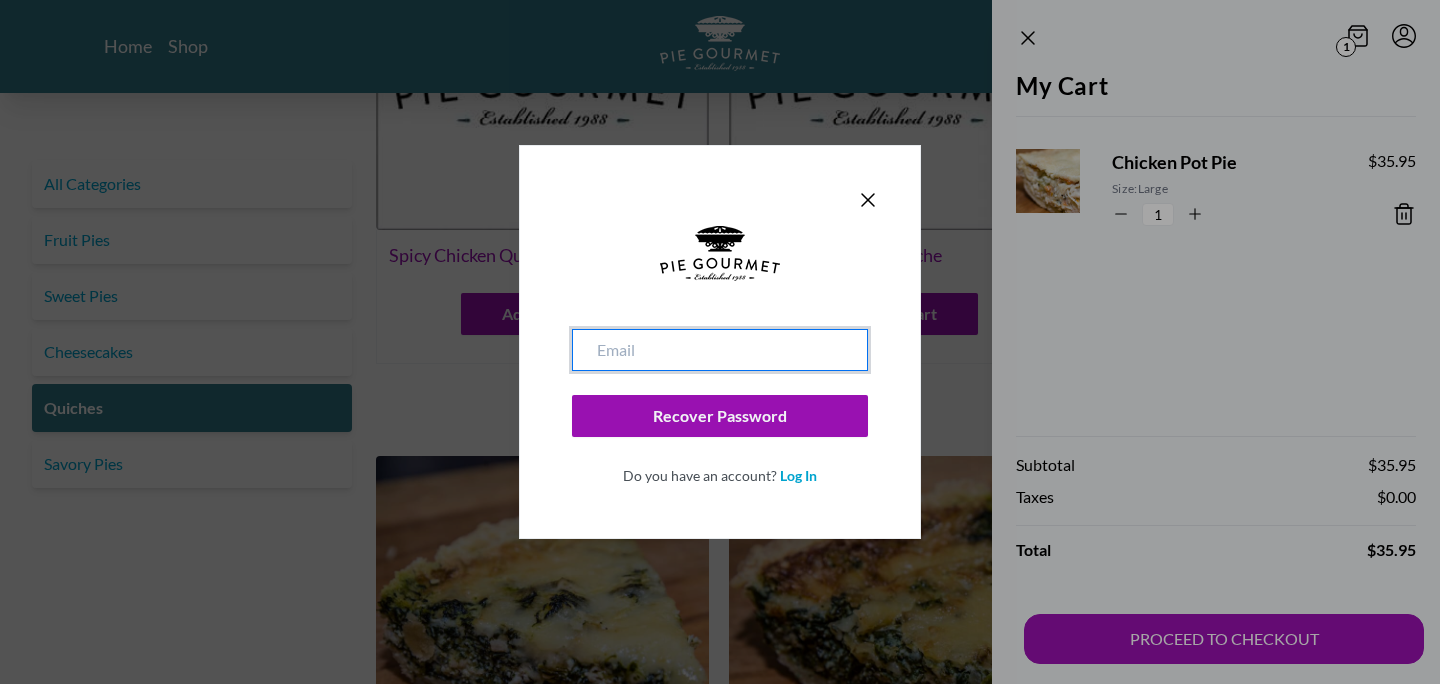 click at bounding box center [720, 350] 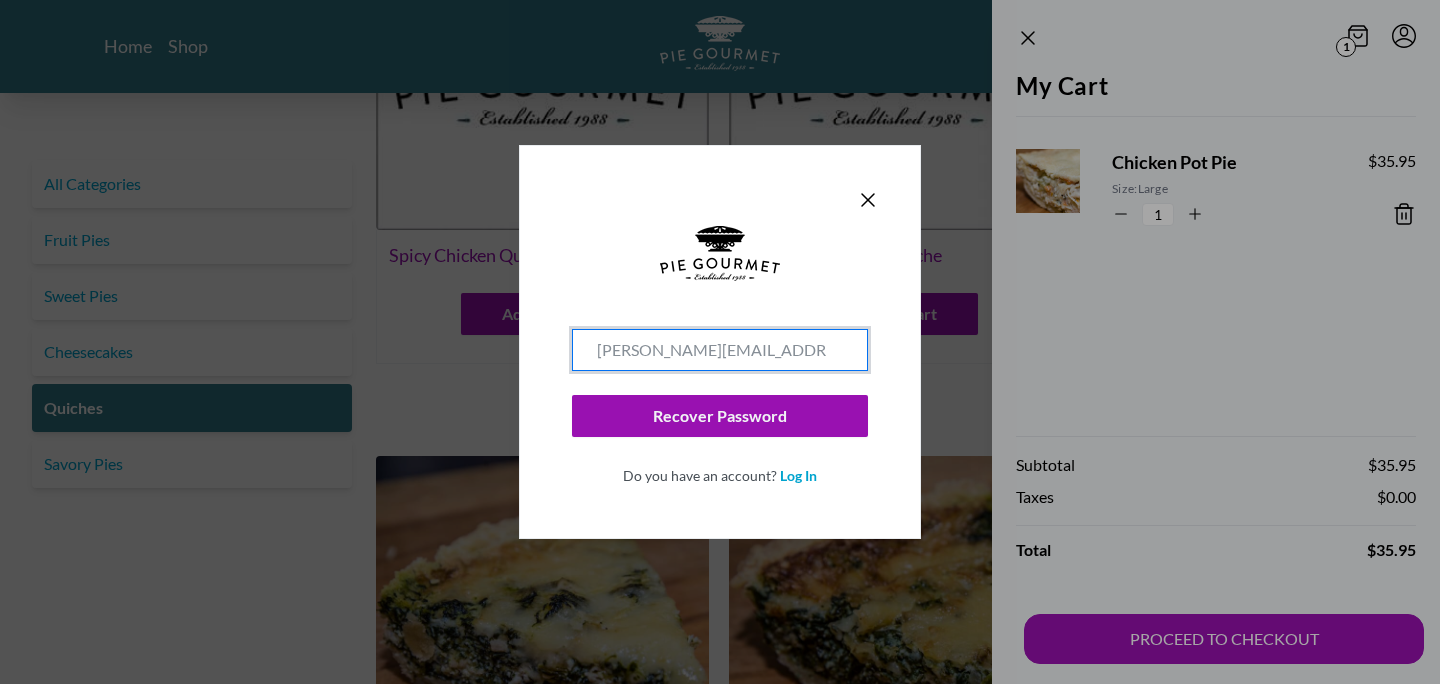 type on "alisha.hathaway@gmail.com" 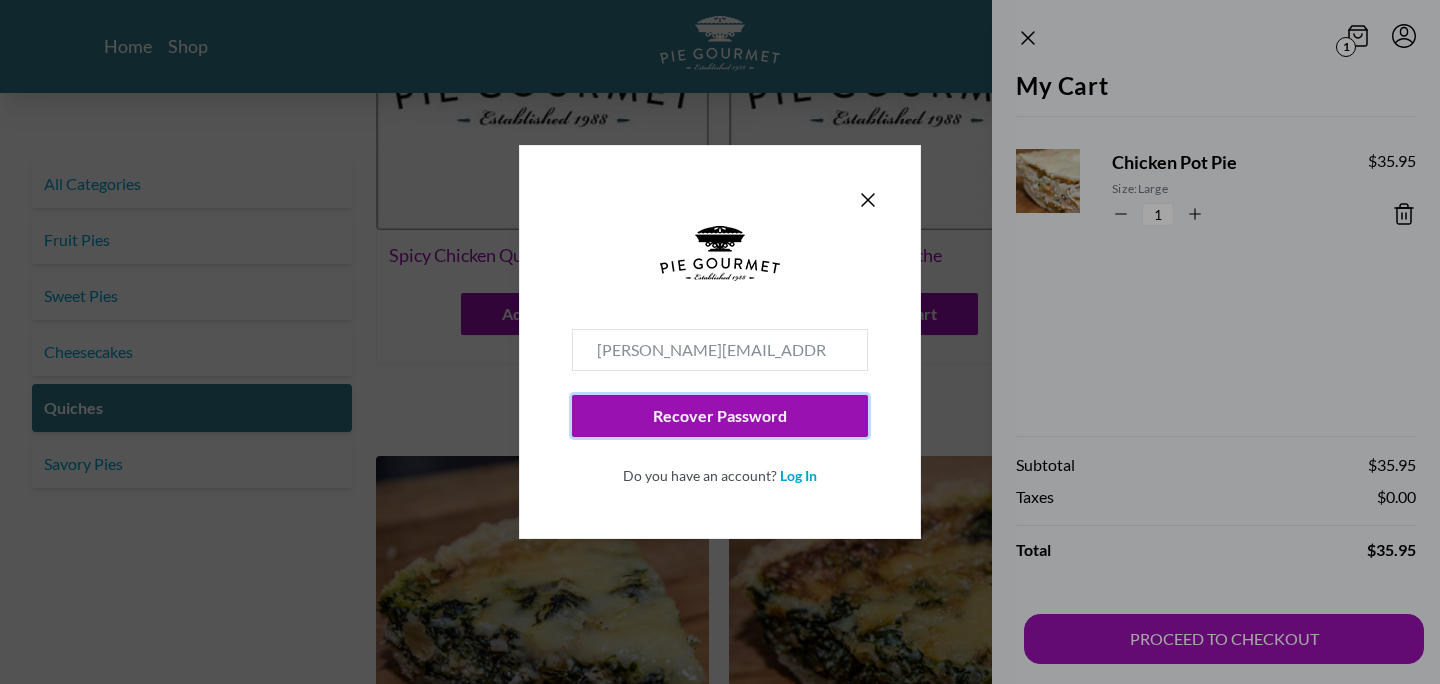 type 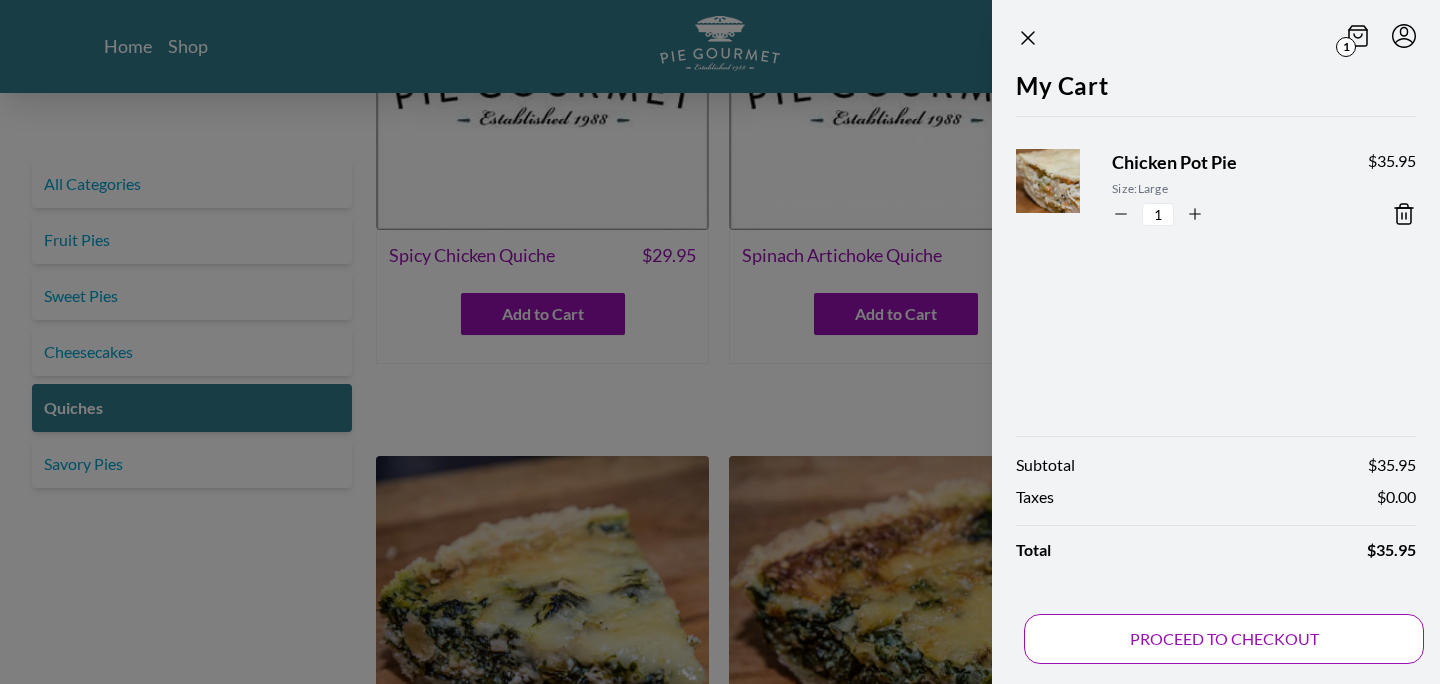 click on "PROCEED TO CHECKOUT" at bounding box center (1224, 639) 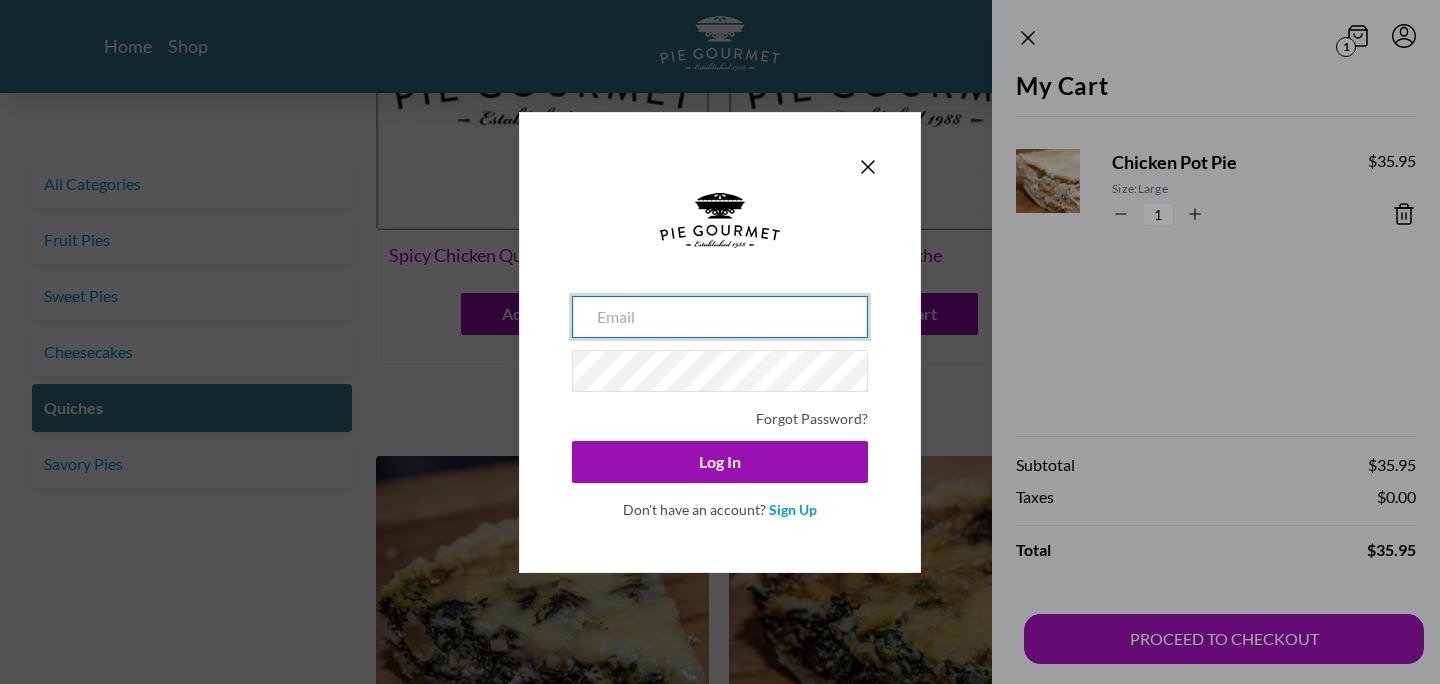 click at bounding box center (720, 317) 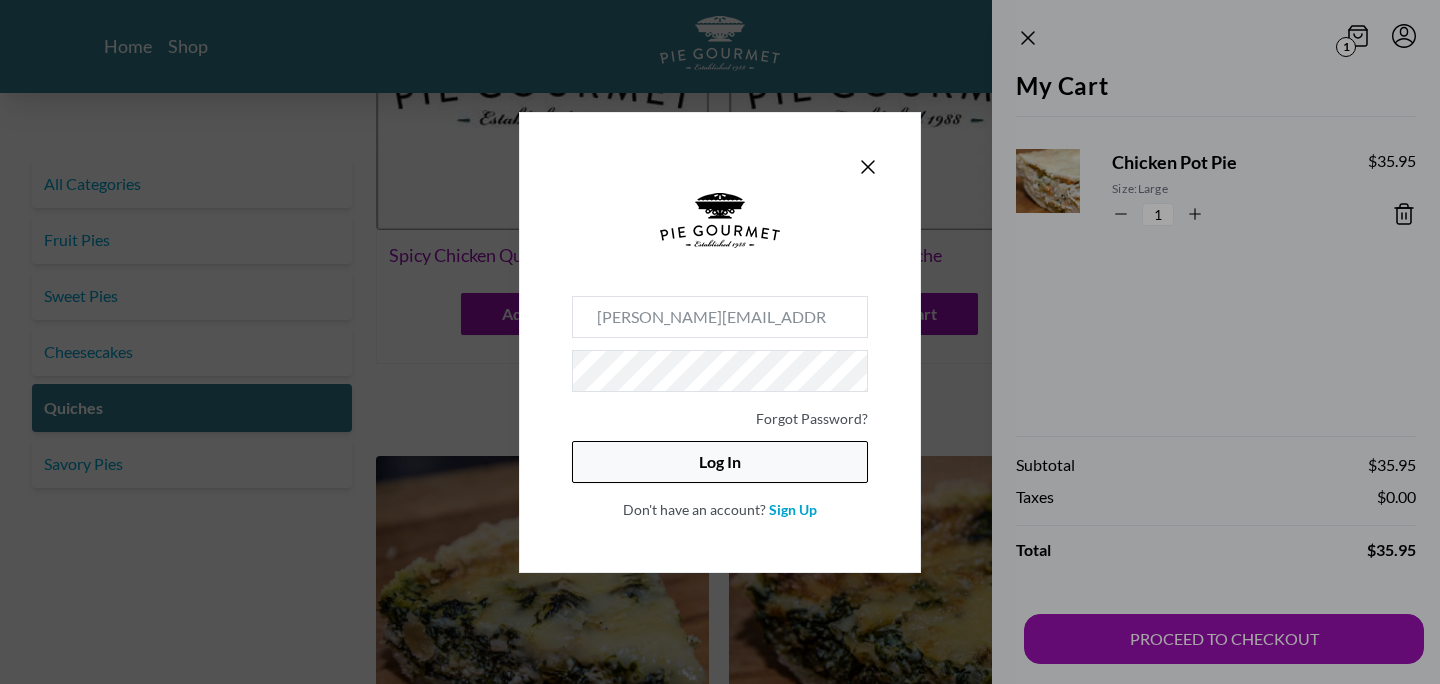 type on "alisha.hathaway@gmail.com" 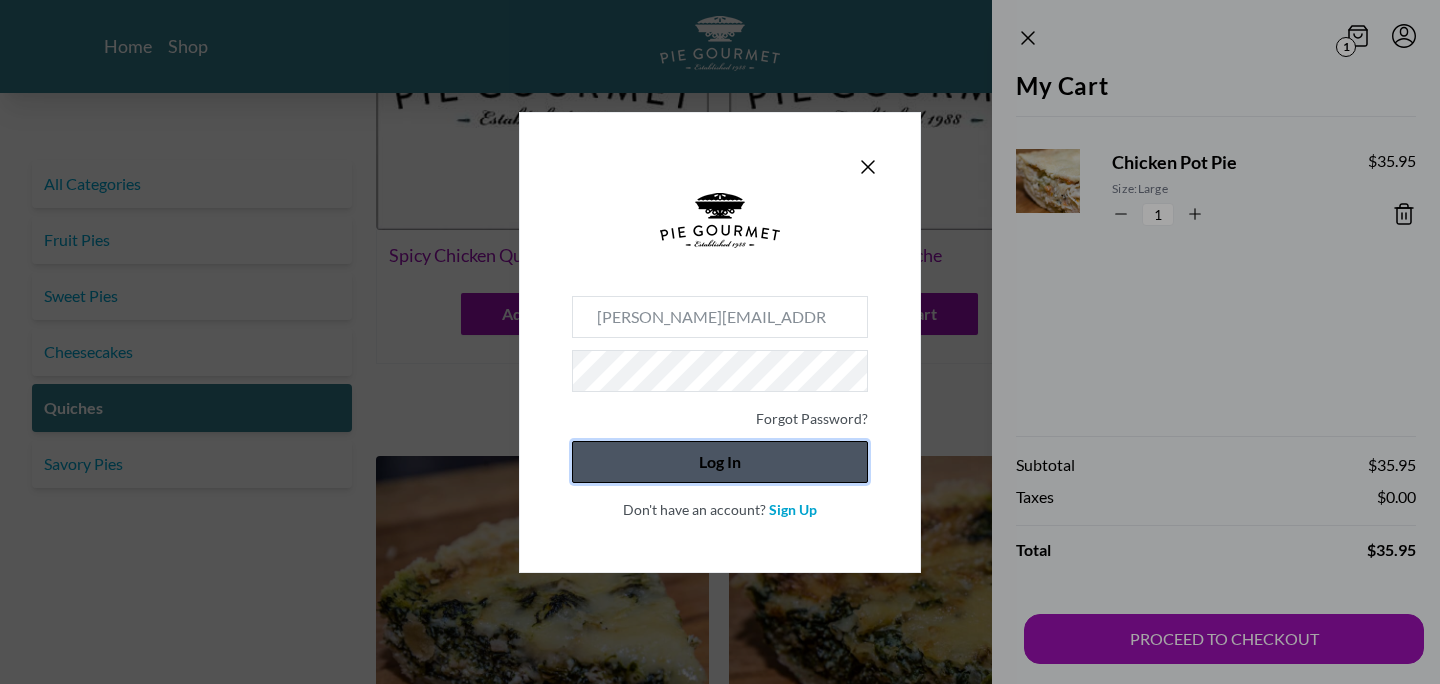 click on "Log In" 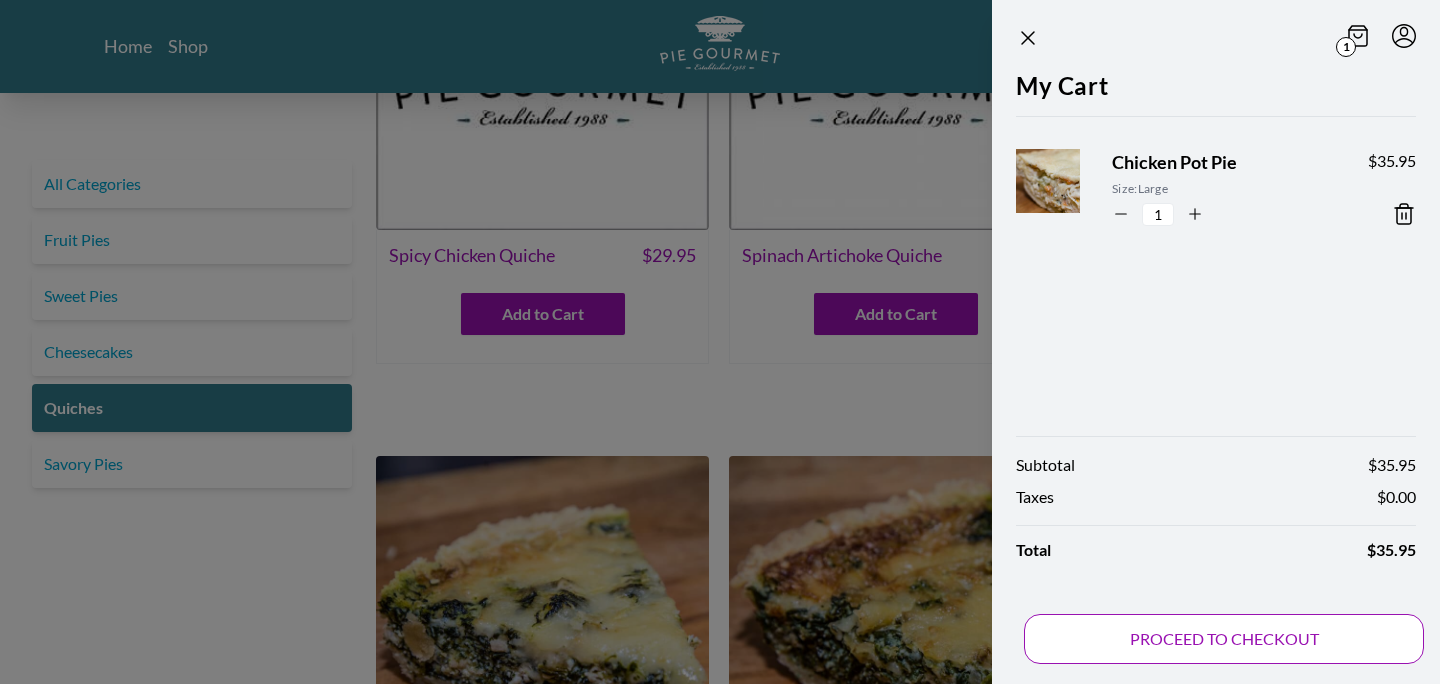 click on "PROCEED TO CHECKOUT" at bounding box center (1224, 639) 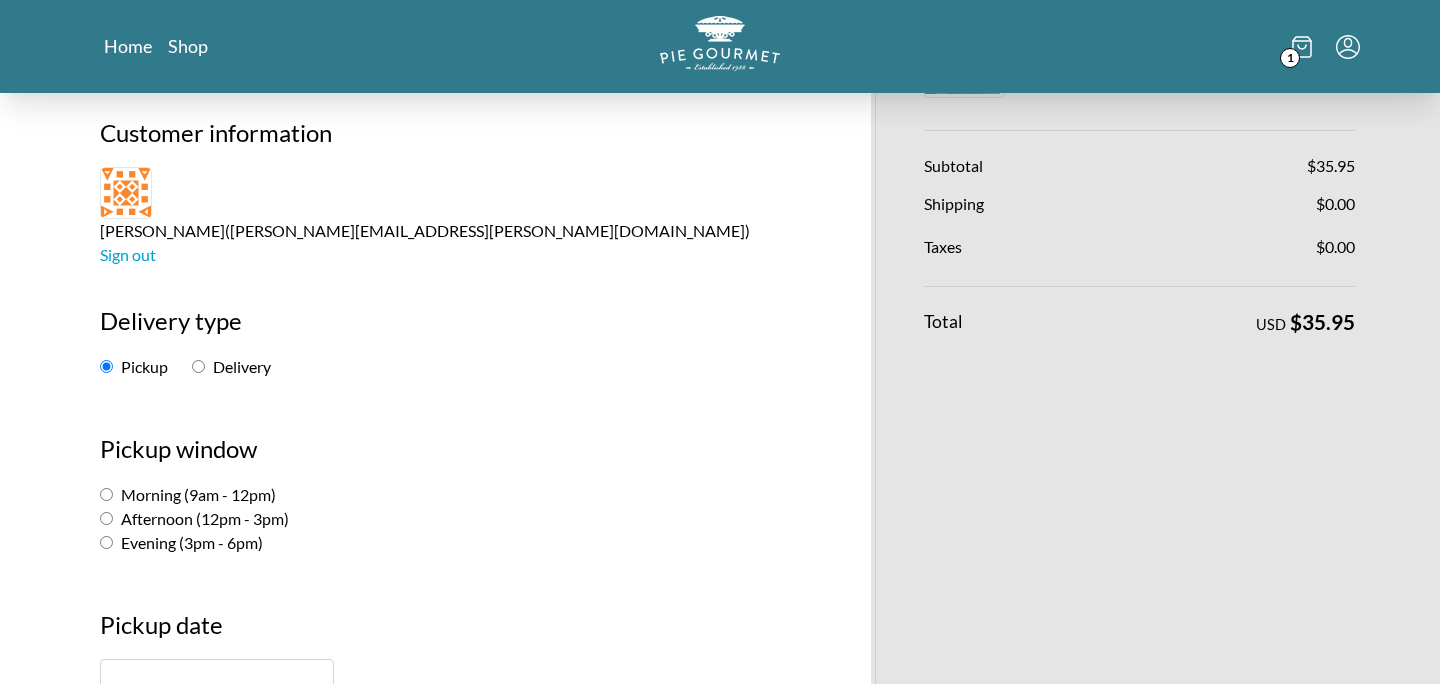 scroll, scrollTop: 124, scrollLeft: 0, axis: vertical 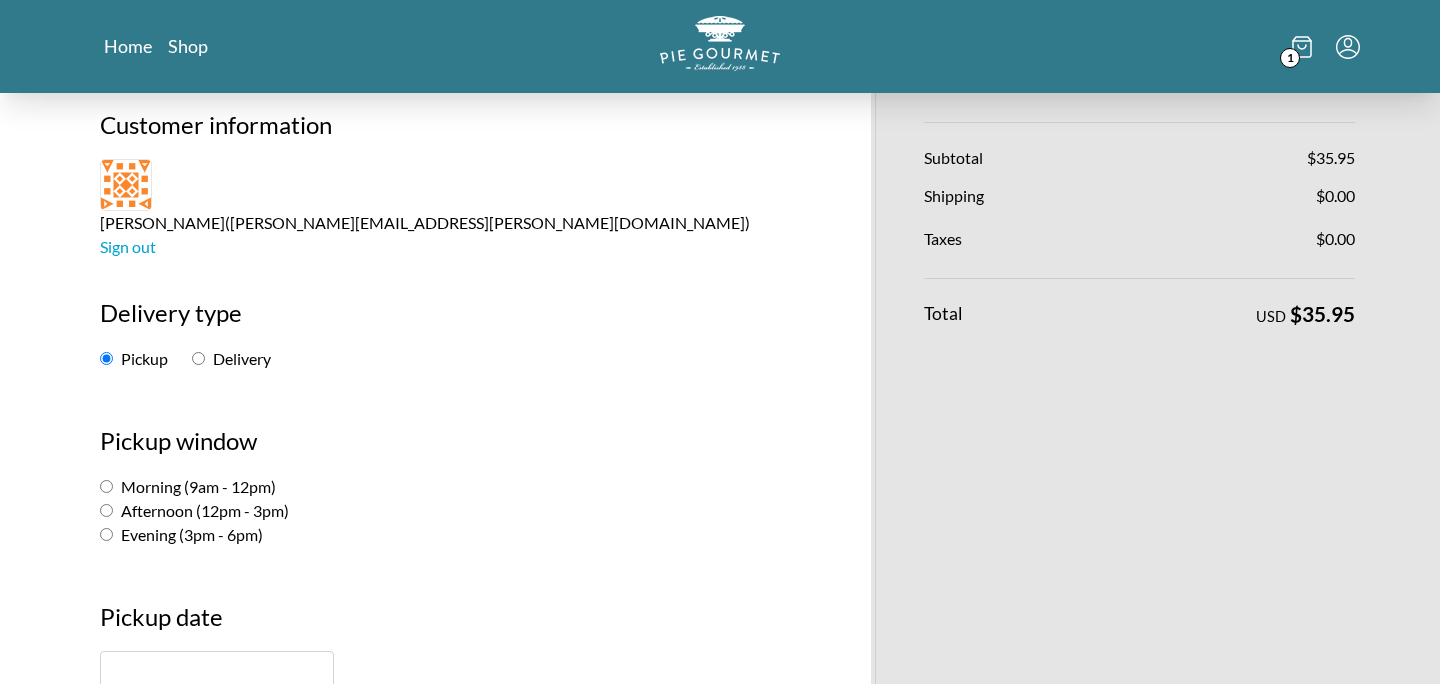 click on "Delivery" at bounding box center (198, 358) 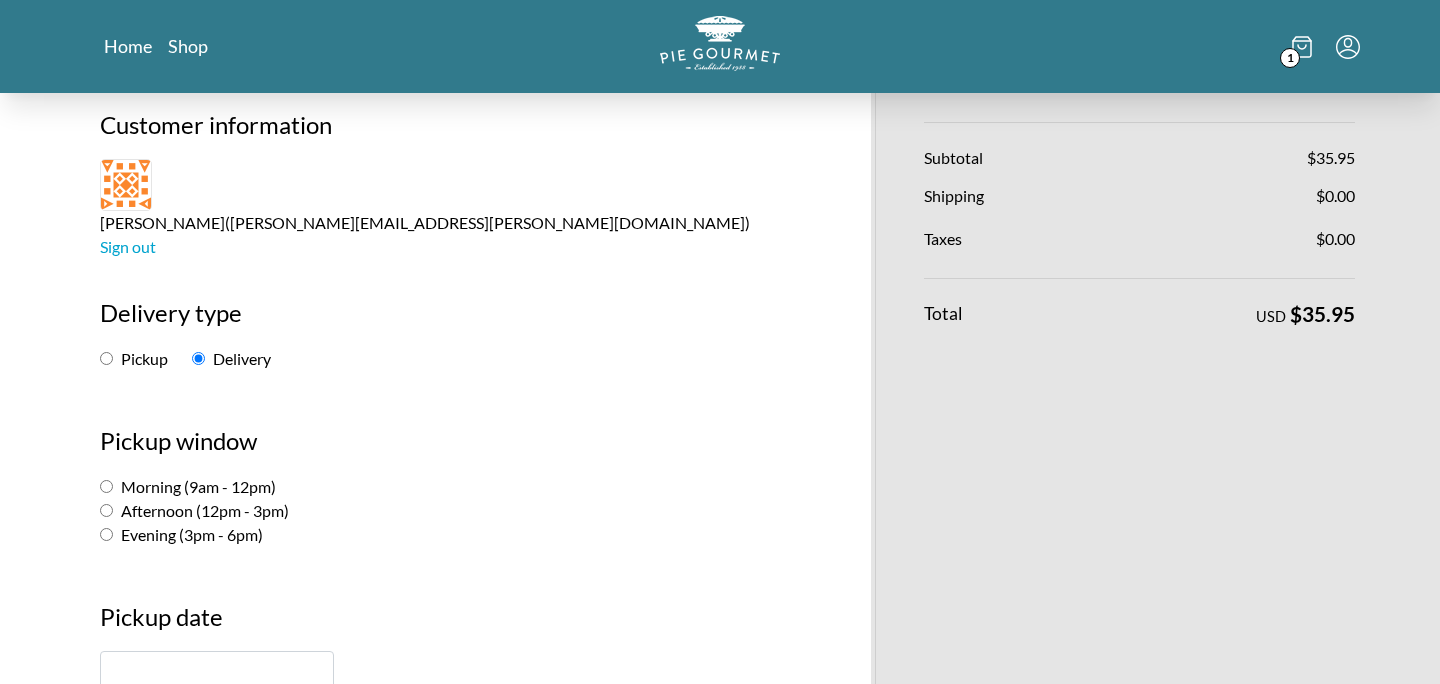 select on "-1" 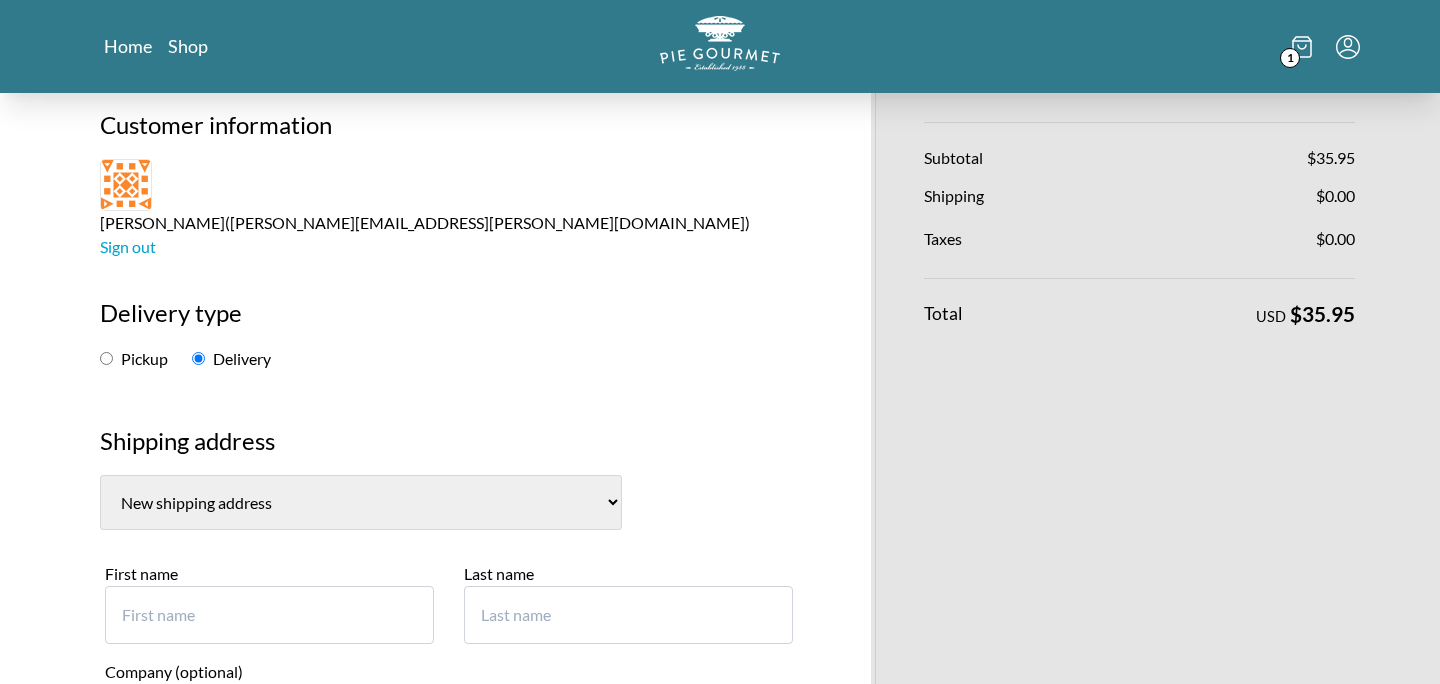 click on "Dana  Voorhees, 1329 Green Hill Avenue West Chester (US) Todd Hathaway, 4551 Reno Road NW Washington (US) Todd Hathaway, 2307 Cheshire Lane  Alexandria  (US) ToddHathaway, 3079 Halfway Road The Plains (US) New shipping address" at bounding box center [361, 502] 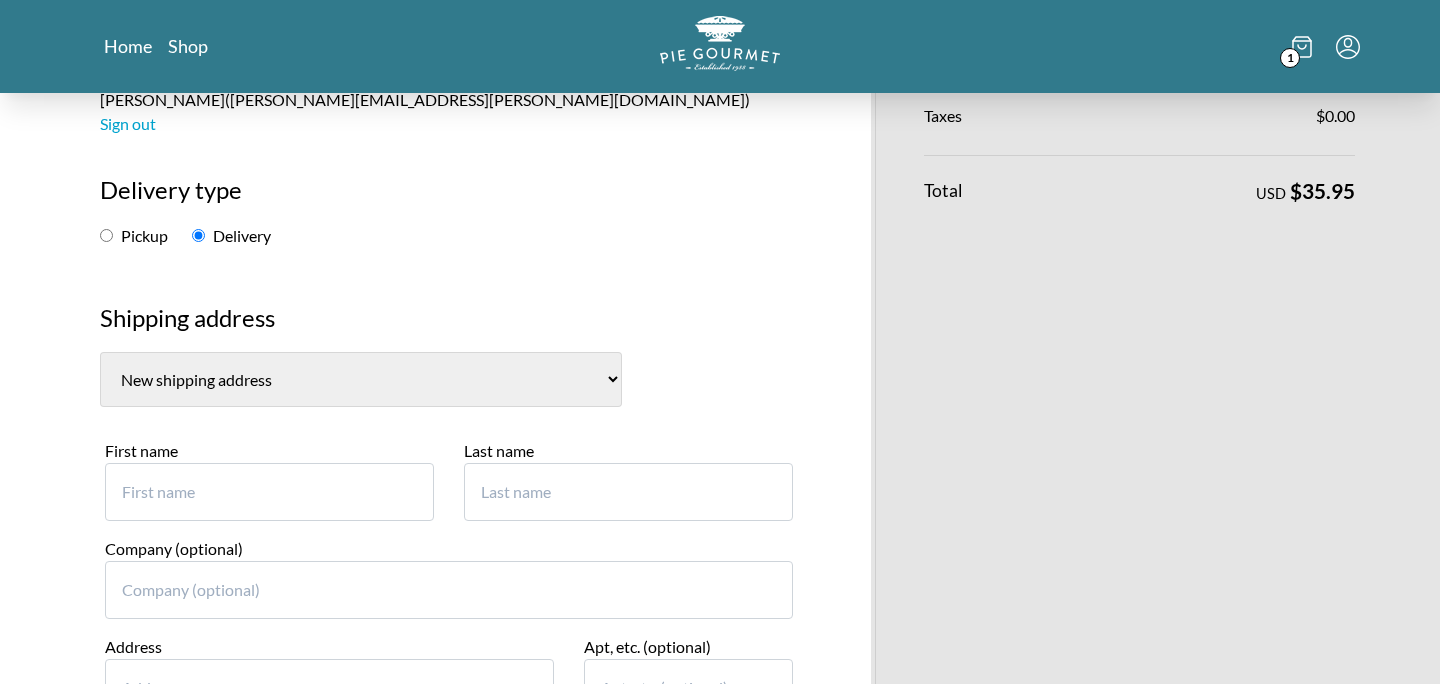 scroll, scrollTop: 249, scrollLeft: 0, axis: vertical 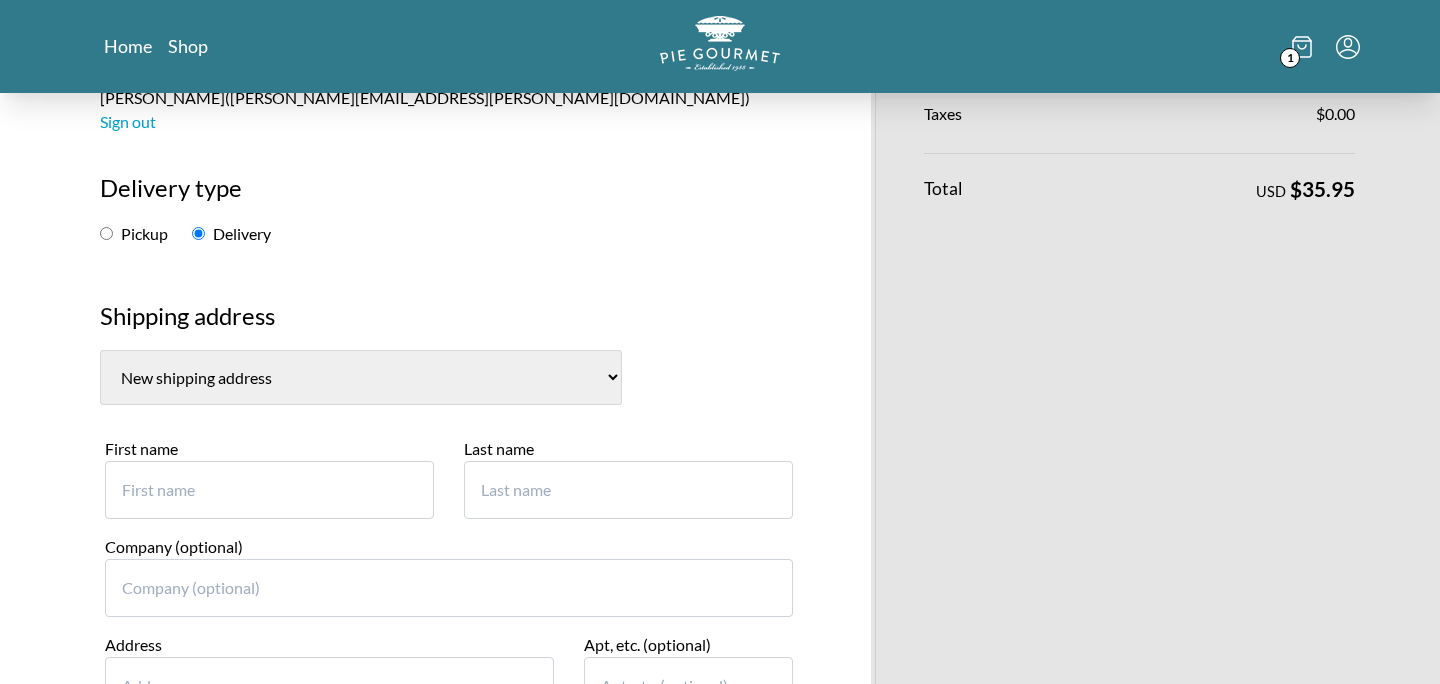click on "First name" at bounding box center [269, 490] 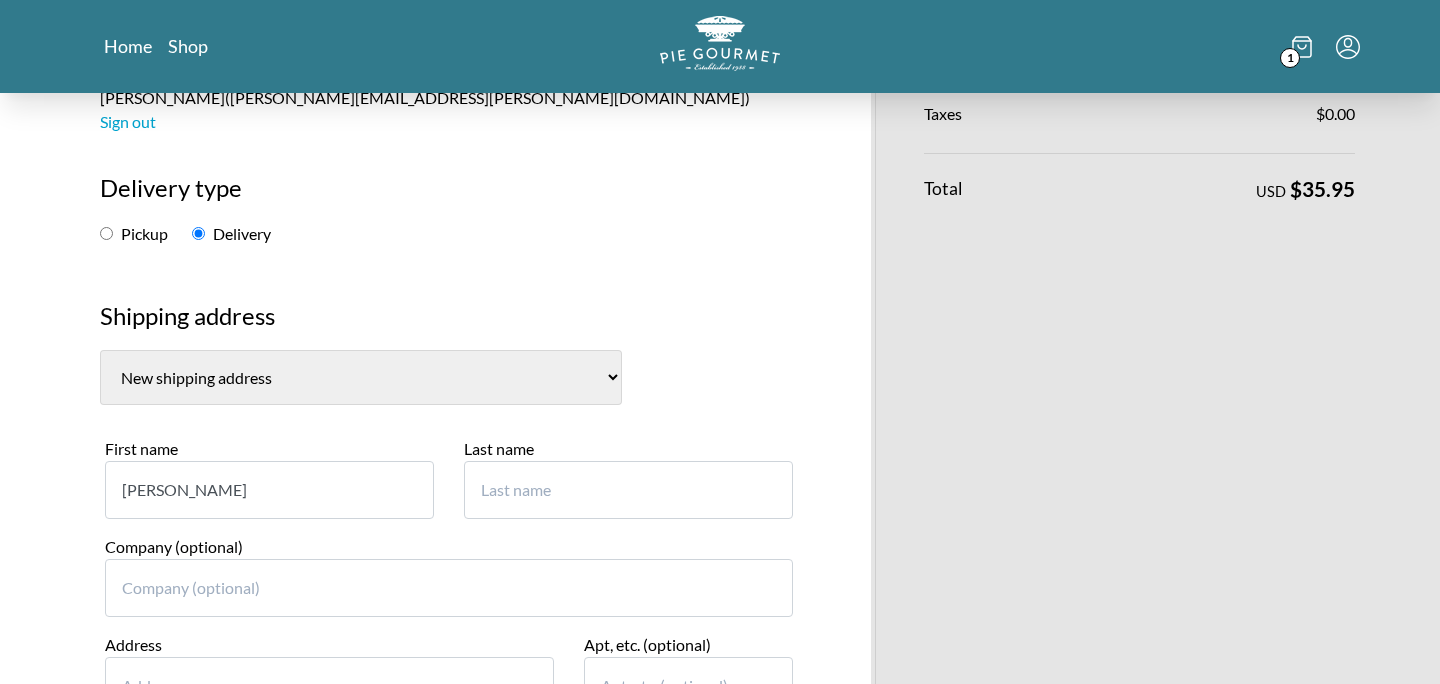type on "Martha" 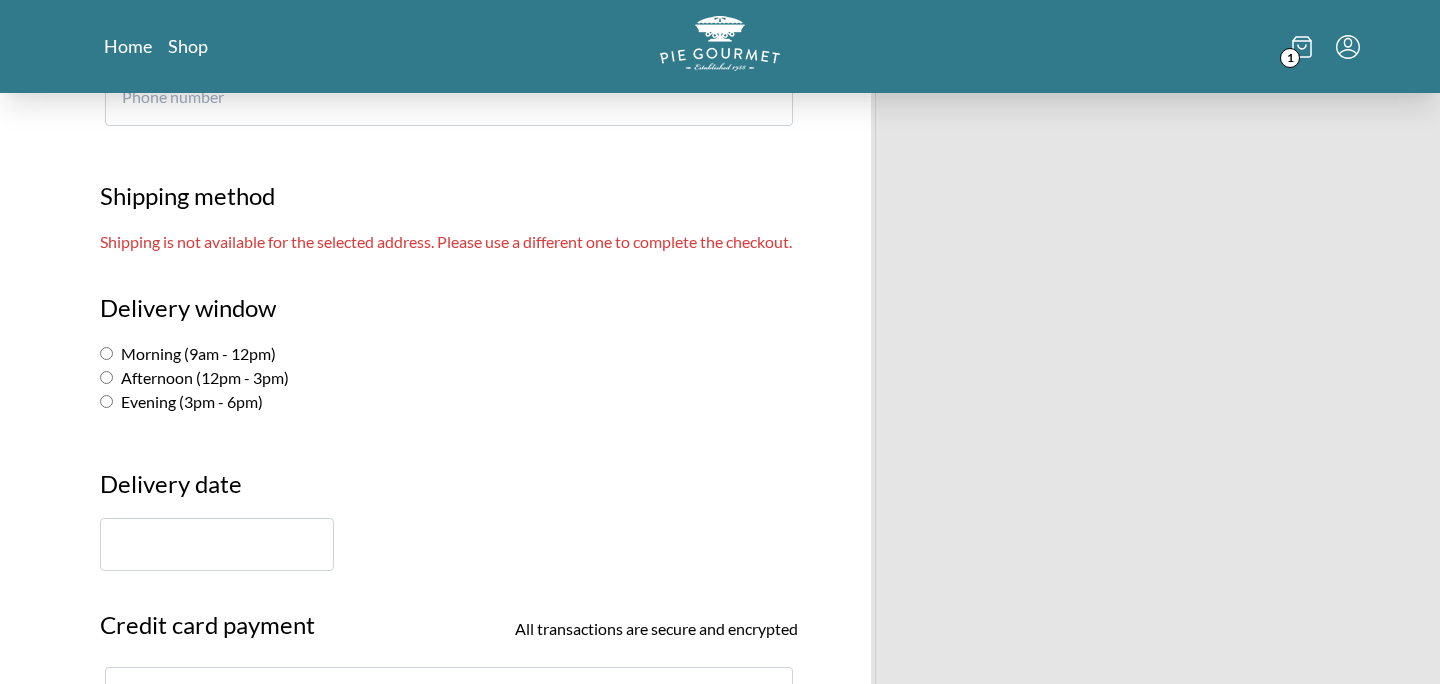 scroll, scrollTop: 1136, scrollLeft: 0, axis: vertical 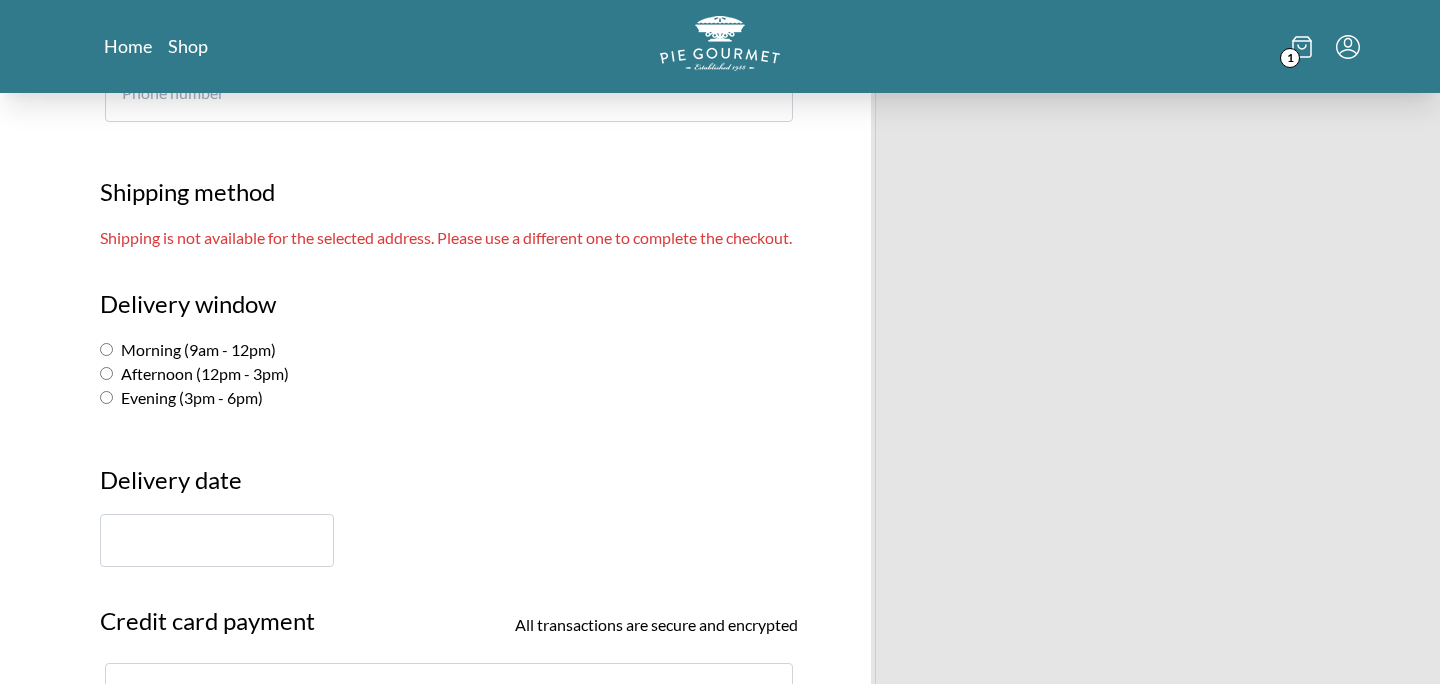 type on "Hummer" 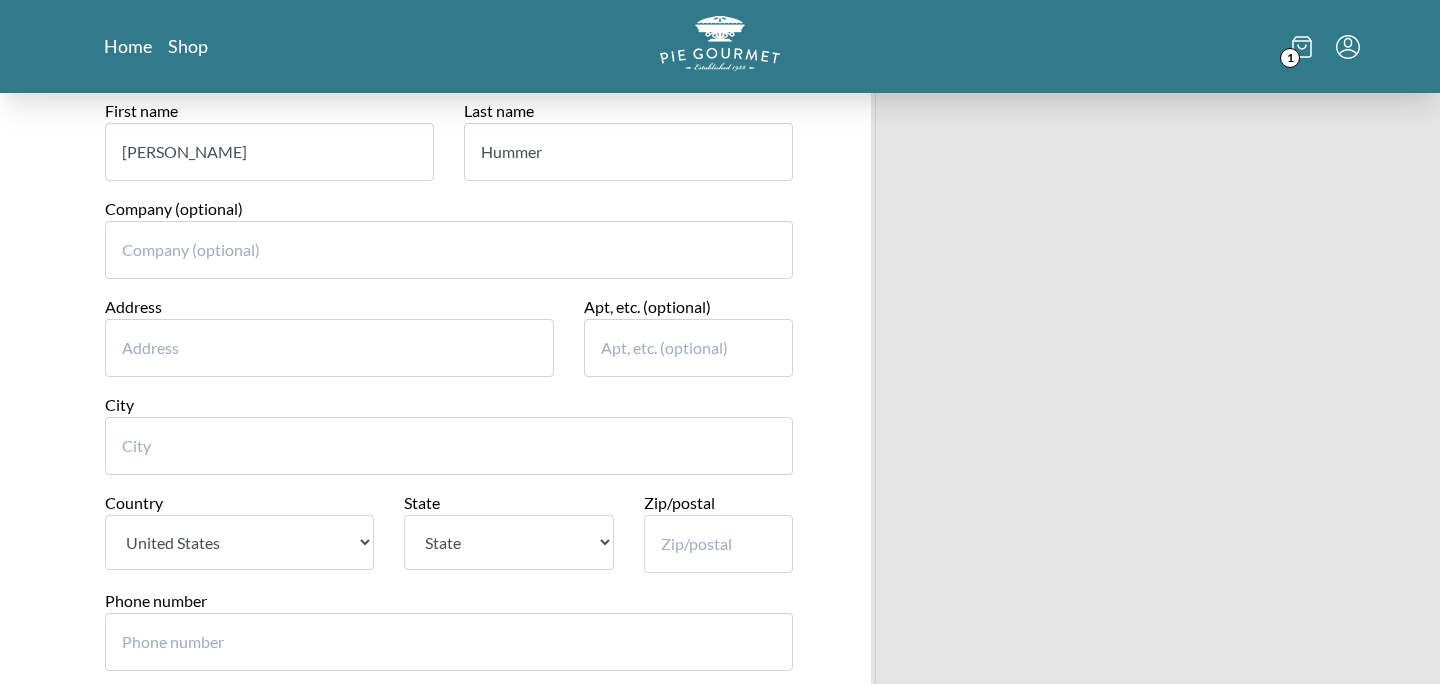 scroll, scrollTop: 313, scrollLeft: 0, axis: vertical 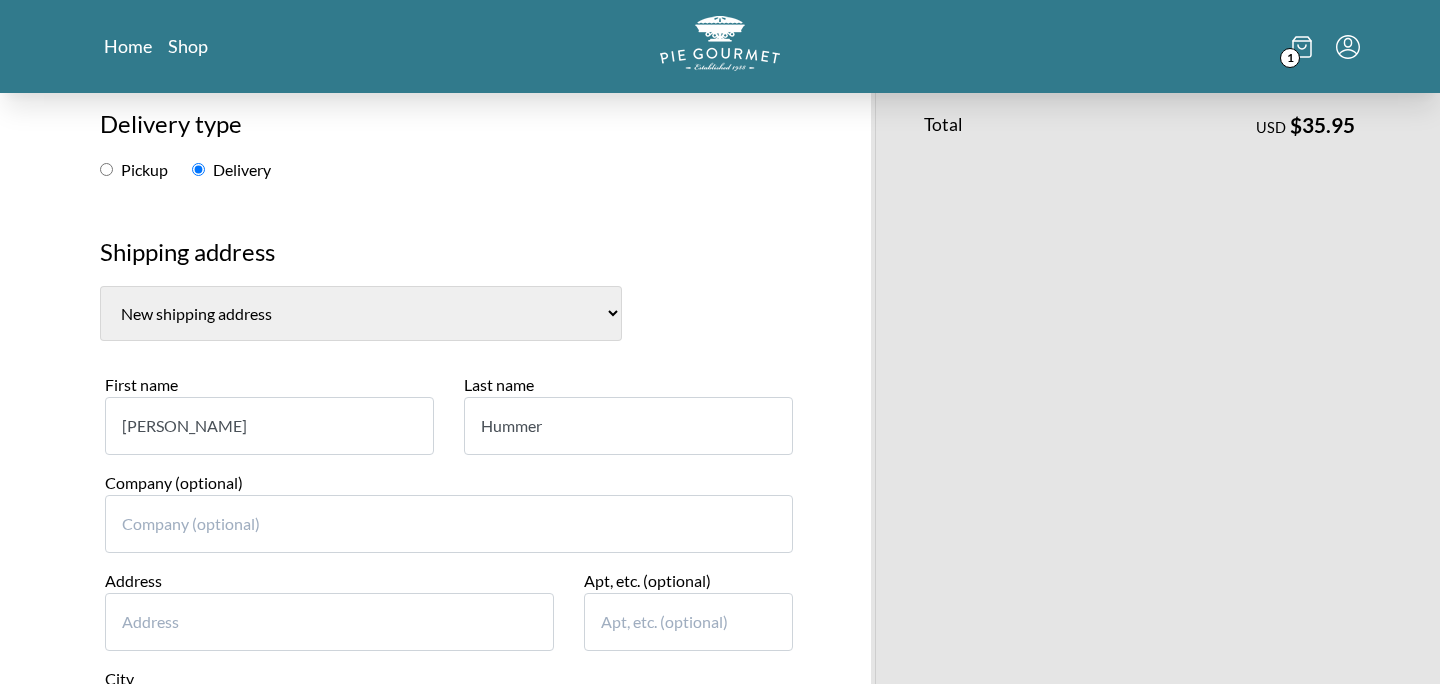 click on "Dana  Voorhees, 1329 Green Hill Avenue West Chester (US) Todd Hathaway, 4551 Reno Road NW Washington (US) Todd Hathaway, 2307 Cheshire Lane  Alexandria  (US) ToddHathaway, 3079 Halfway Road The Plains (US) New shipping address" at bounding box center [361, 313] 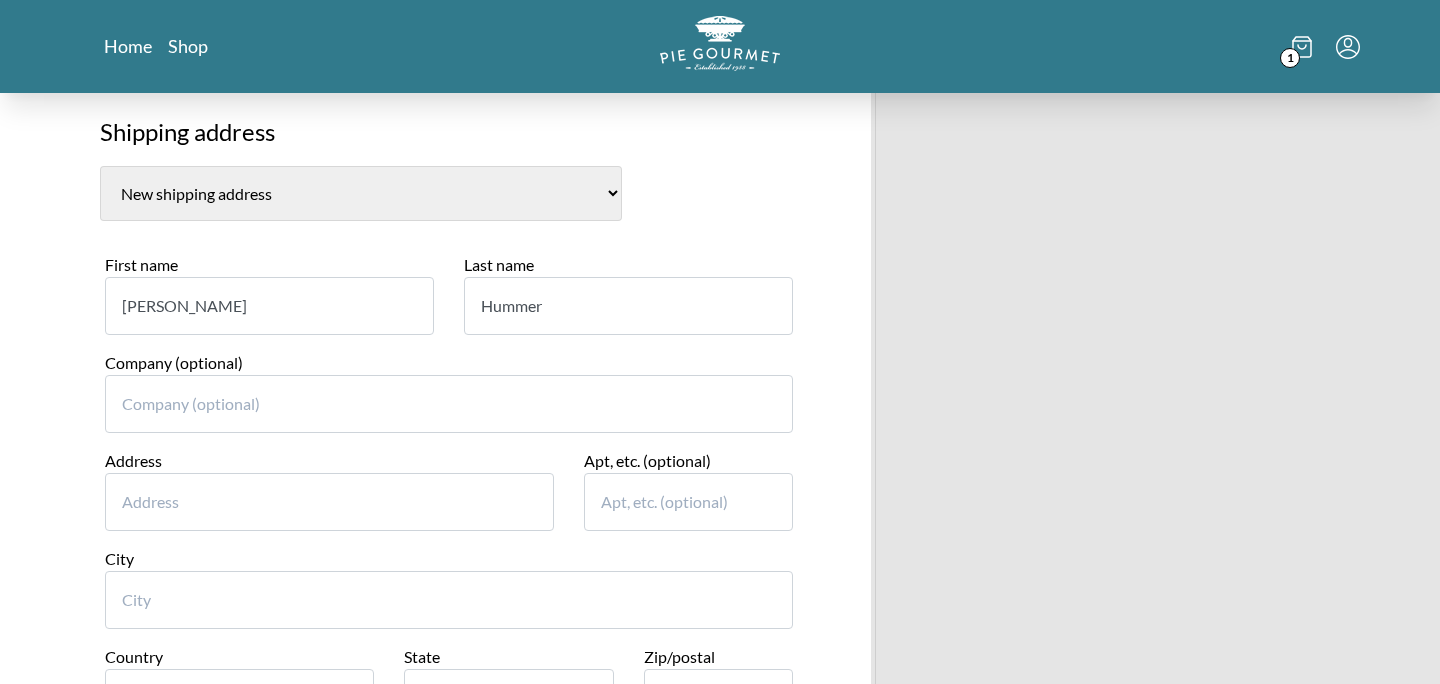 scroll, scrollTop: 437, scrollLeft: 0, axis: vertical 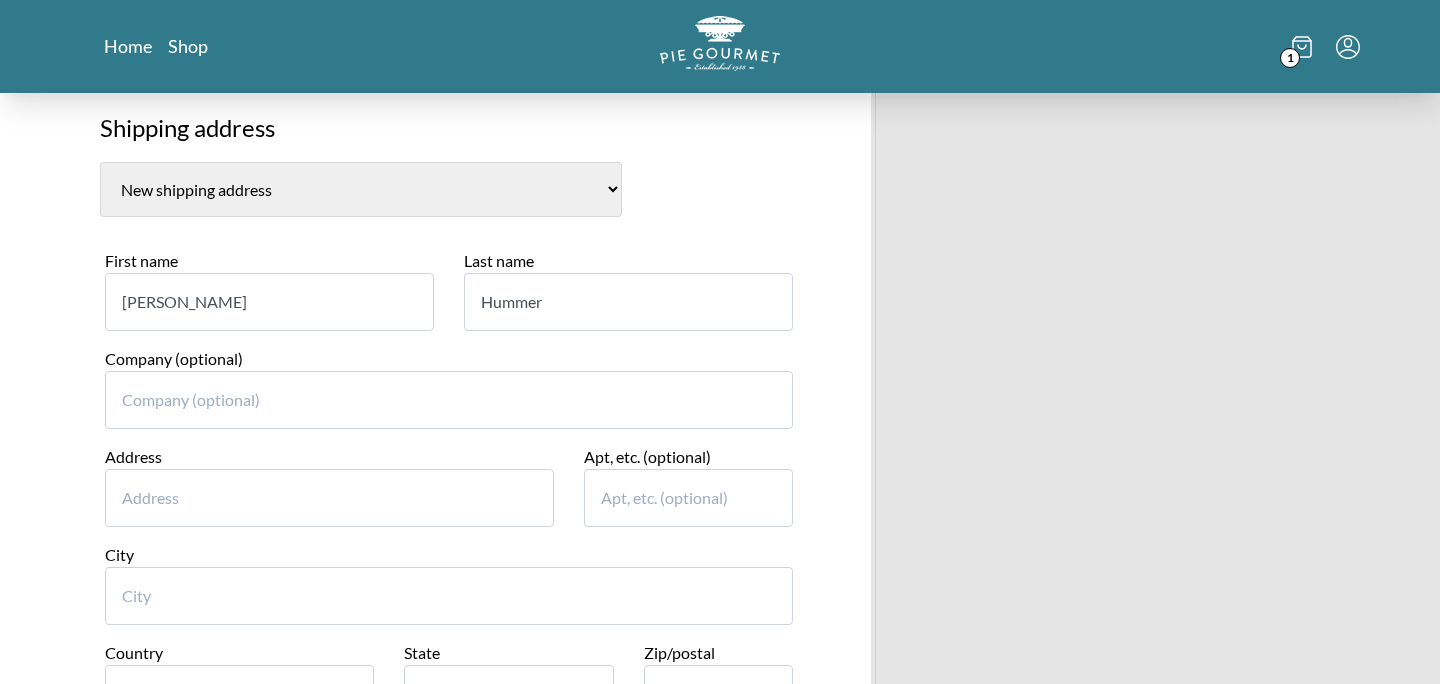 click on "Address" at bounding box center [329, 498] 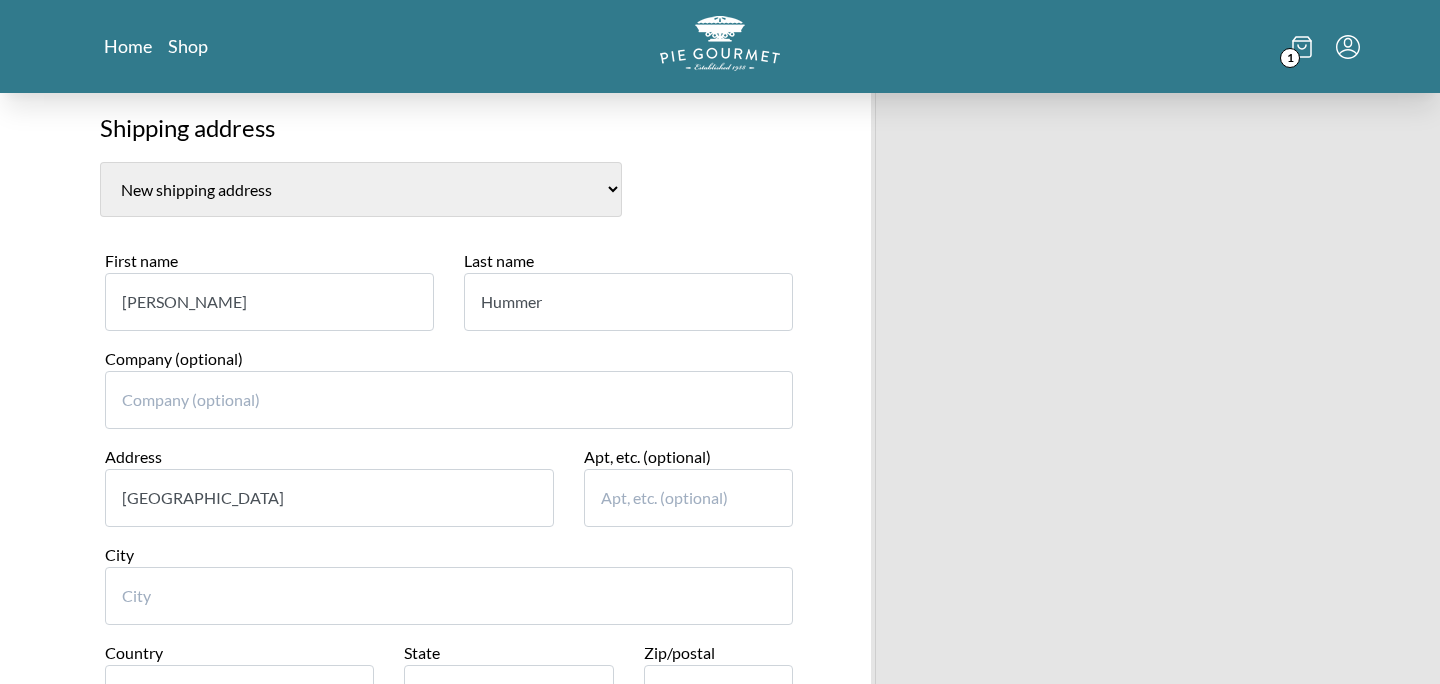 type on "36986 Wellington Dr" 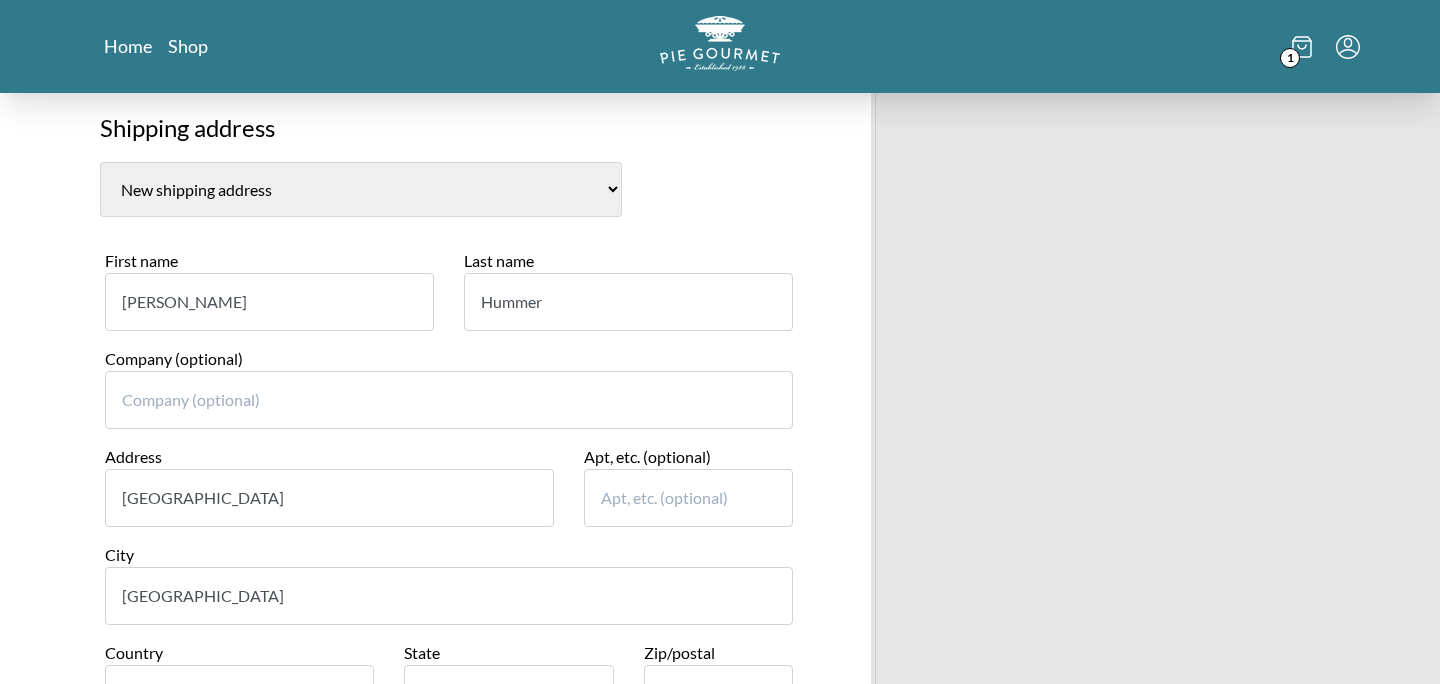 type on "Purcellville" 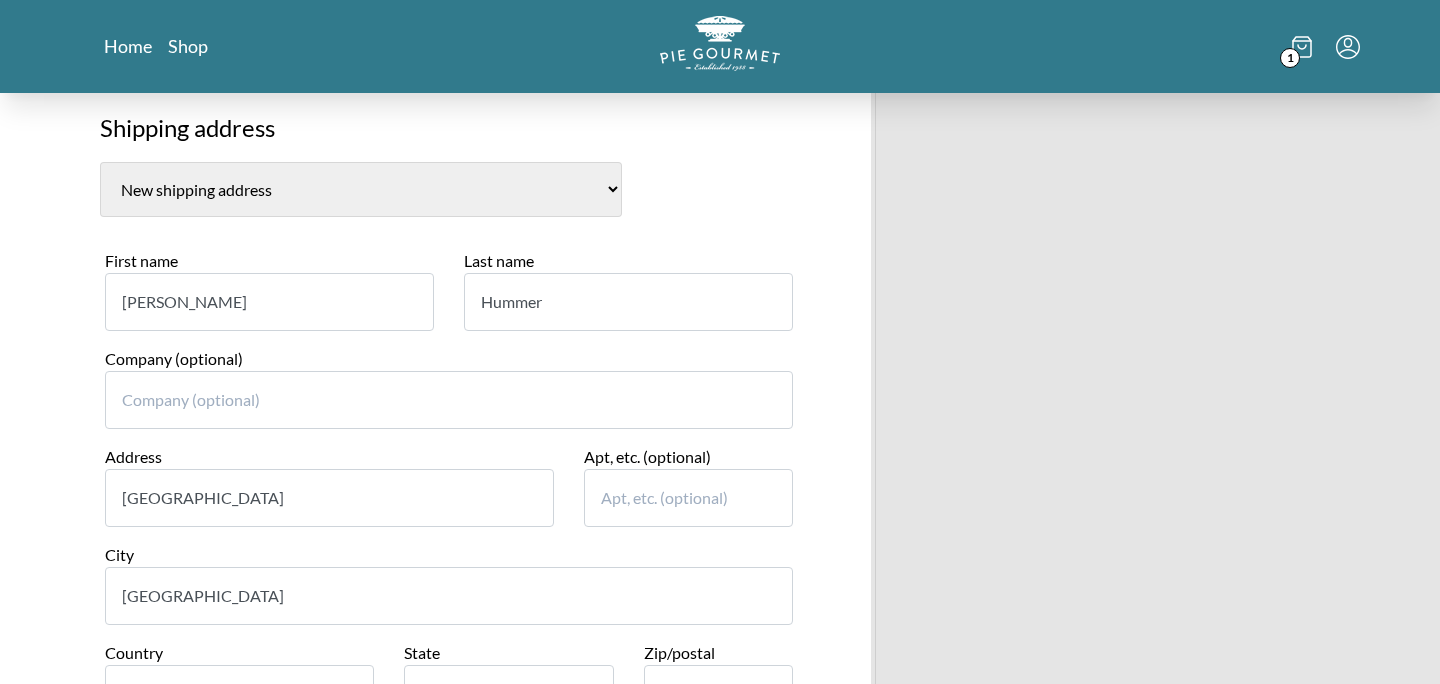 click on "Zip/postal" at bounding box center [719, 694] 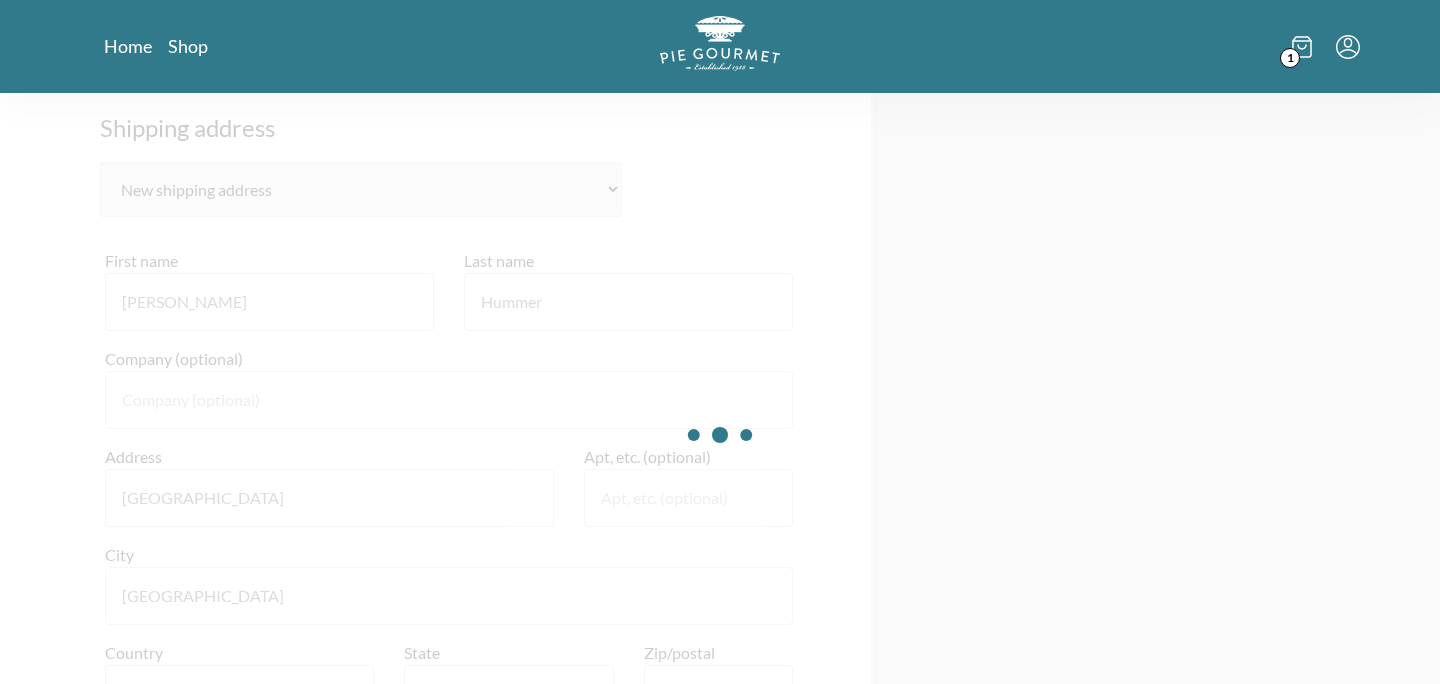 type on "20132" 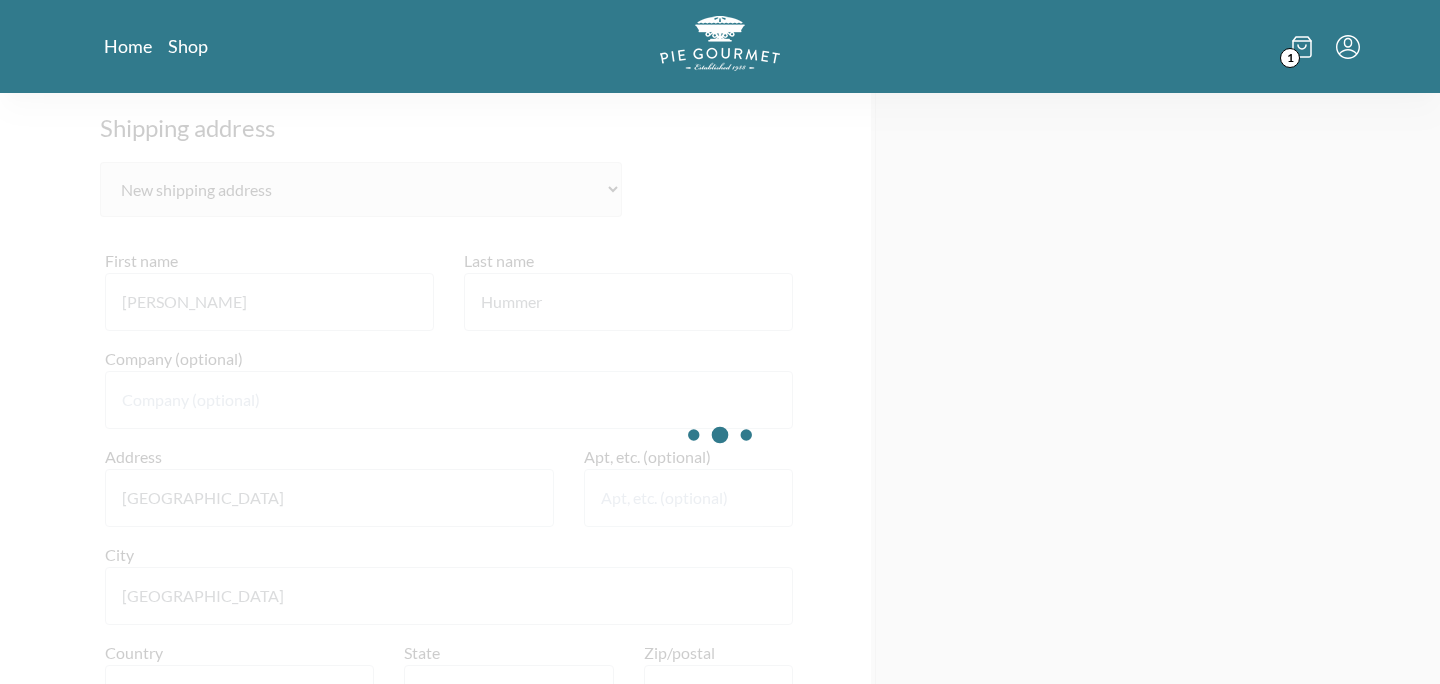 click at bounding box center (720, 435) 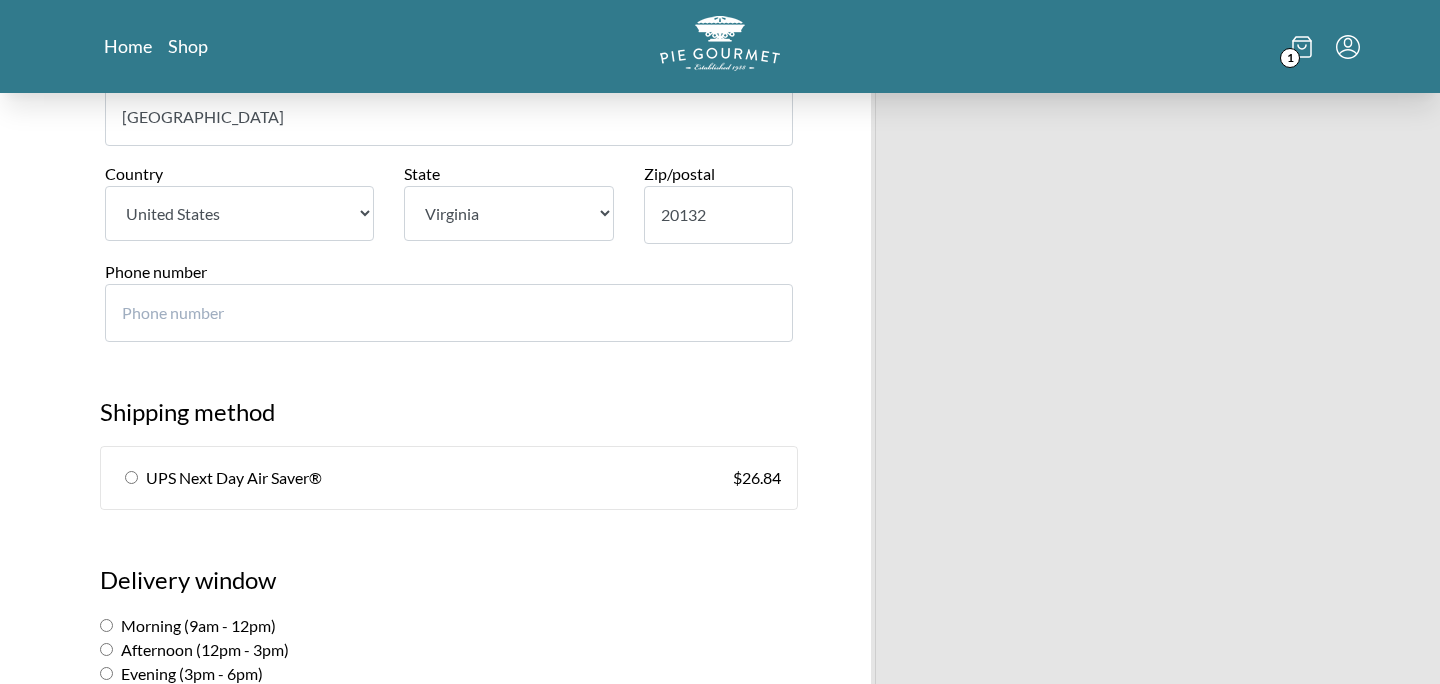 scroll, scrollTop: 808, scrollLeft: 0, axis: vertical 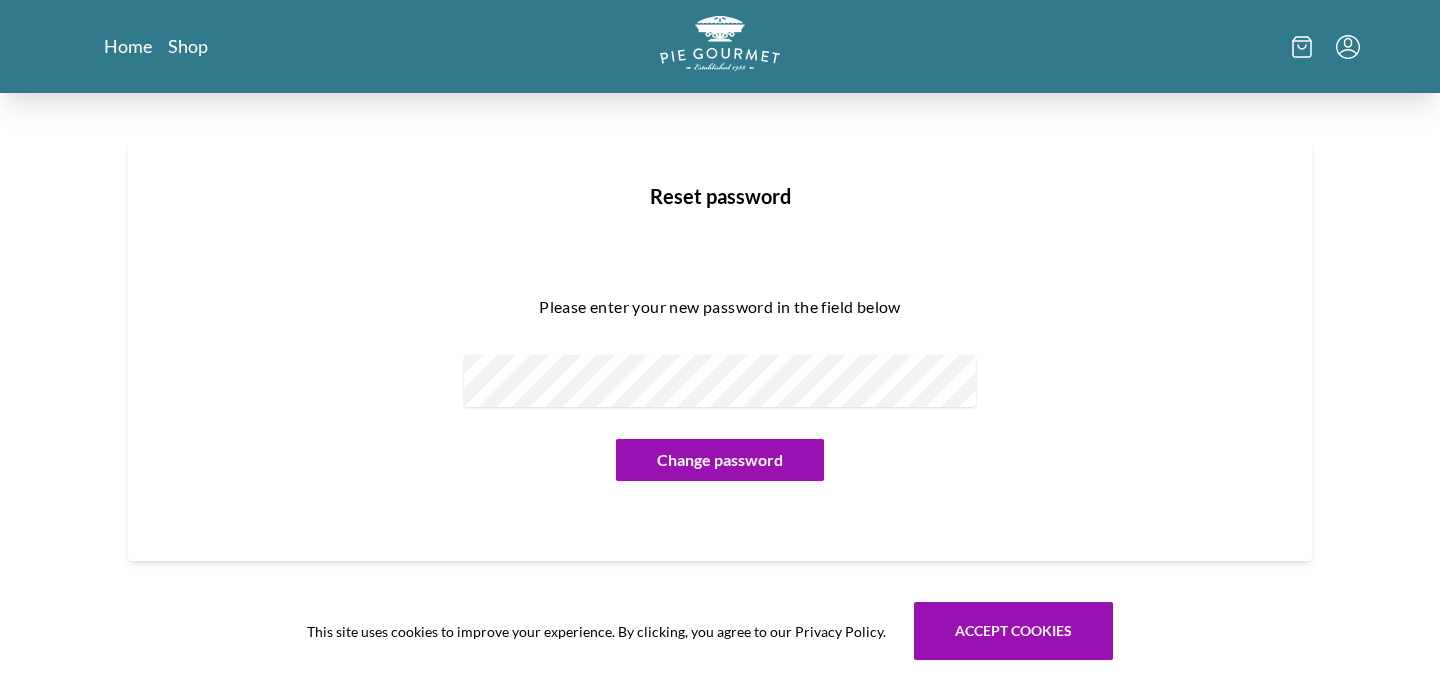 click on "Please enter your new password in the field below Change password" at bounding box center (720, 378) 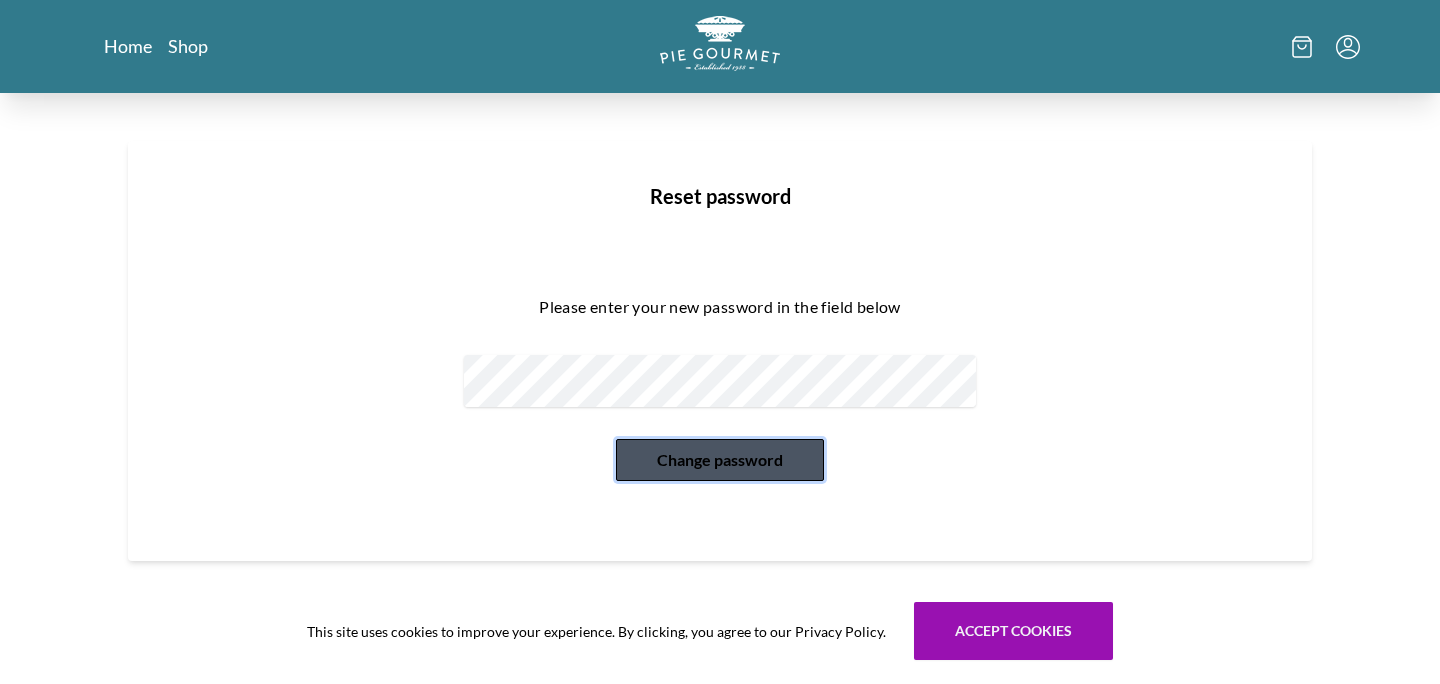 click on "Change password" at bounding box center [720, 460] 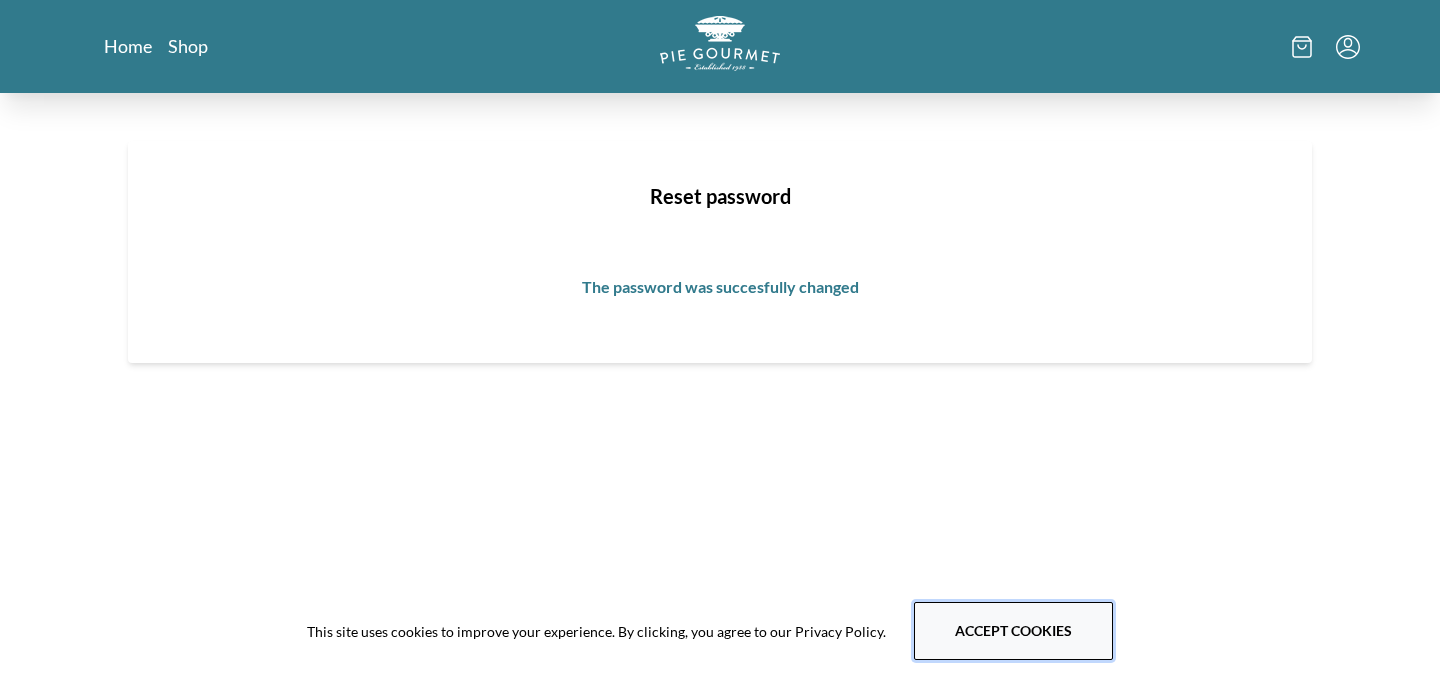 click on "Accept cookies" at bounding box center [1013, 631] 